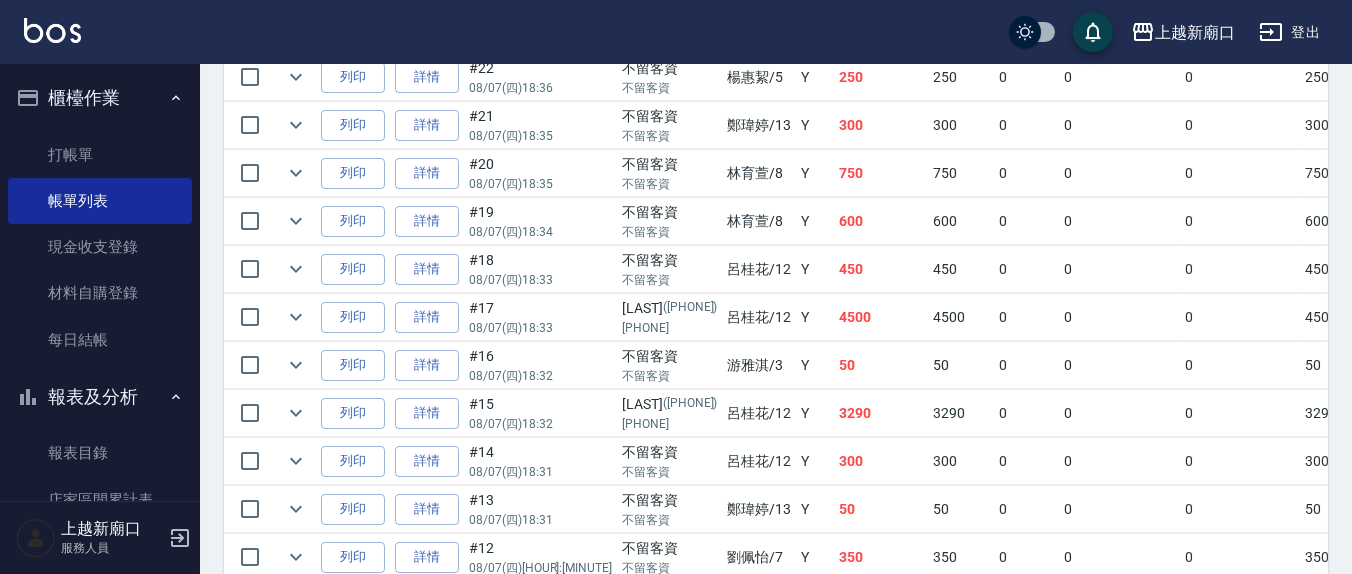 scroll, scrollTop: 611, scrollLeft: 0, axis: vertical 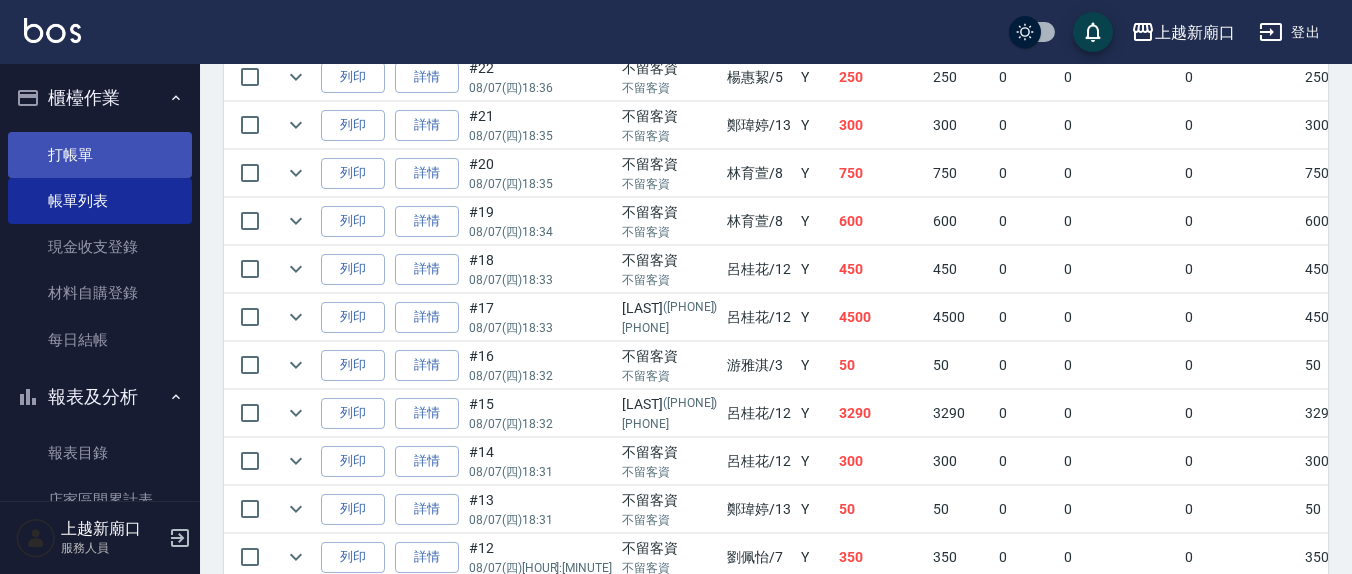 click on "打帳單" at bounding box center [100, 155] 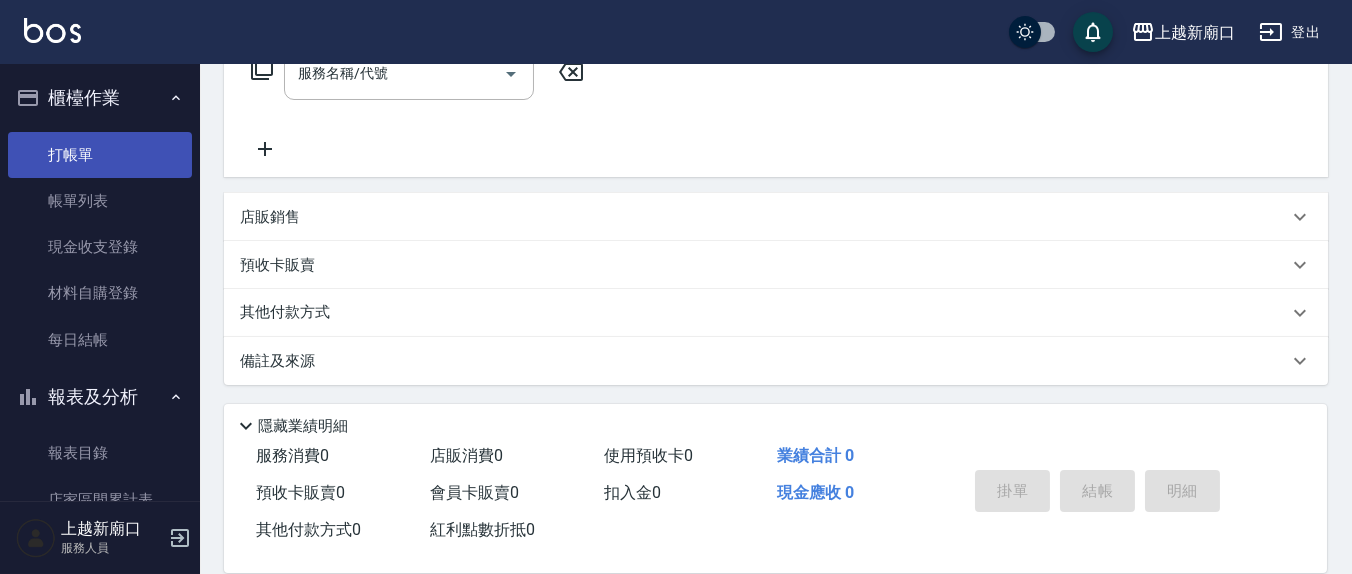 scroll, scrollTop: 0, scrollLeft: 0, axis: both 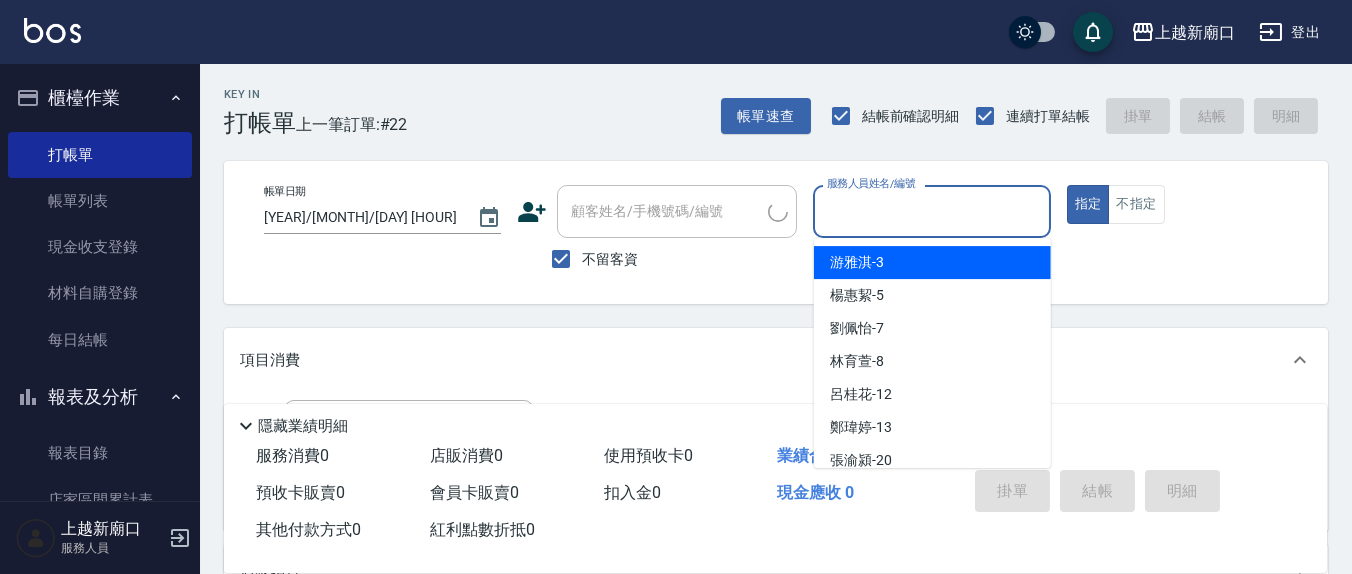 click on "服務人員姓名/編號" at bounding box center [931, 211] 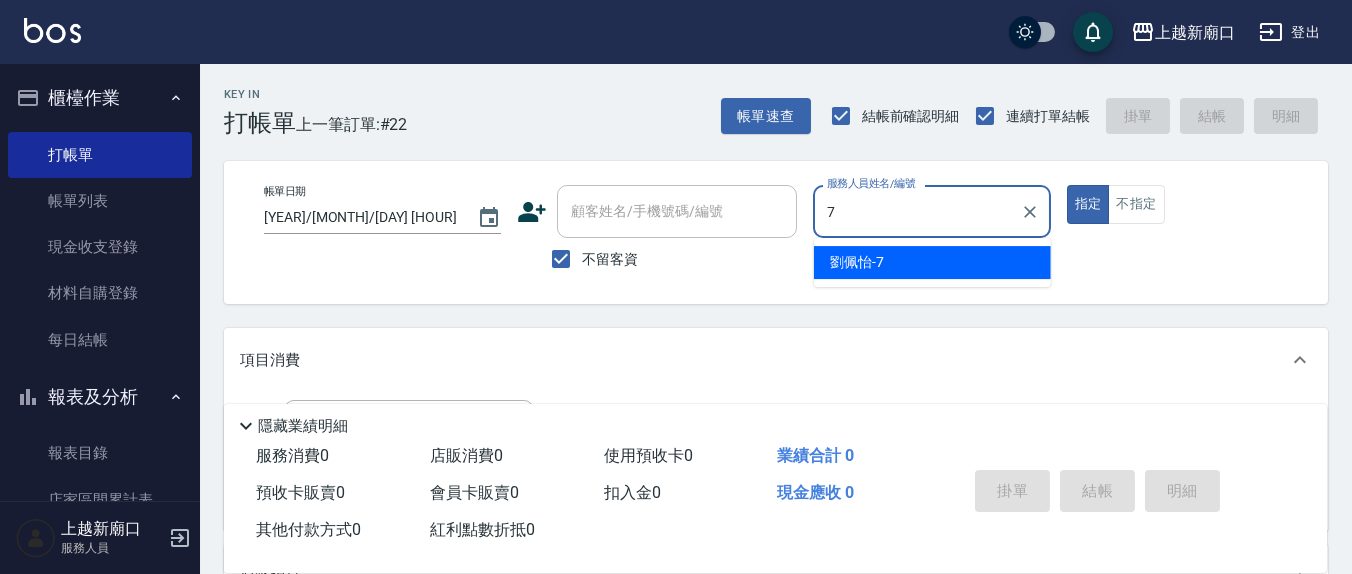 type on "7" 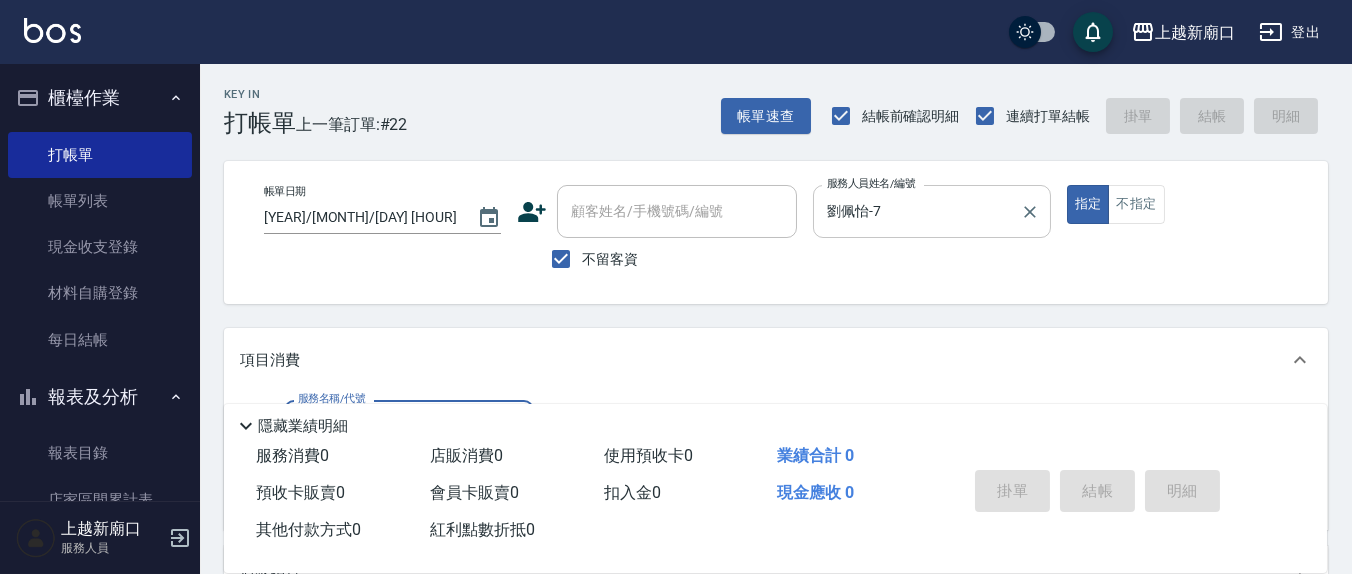 scroll, scrollTop: 352, scrollLeft: 0, axis: vertical 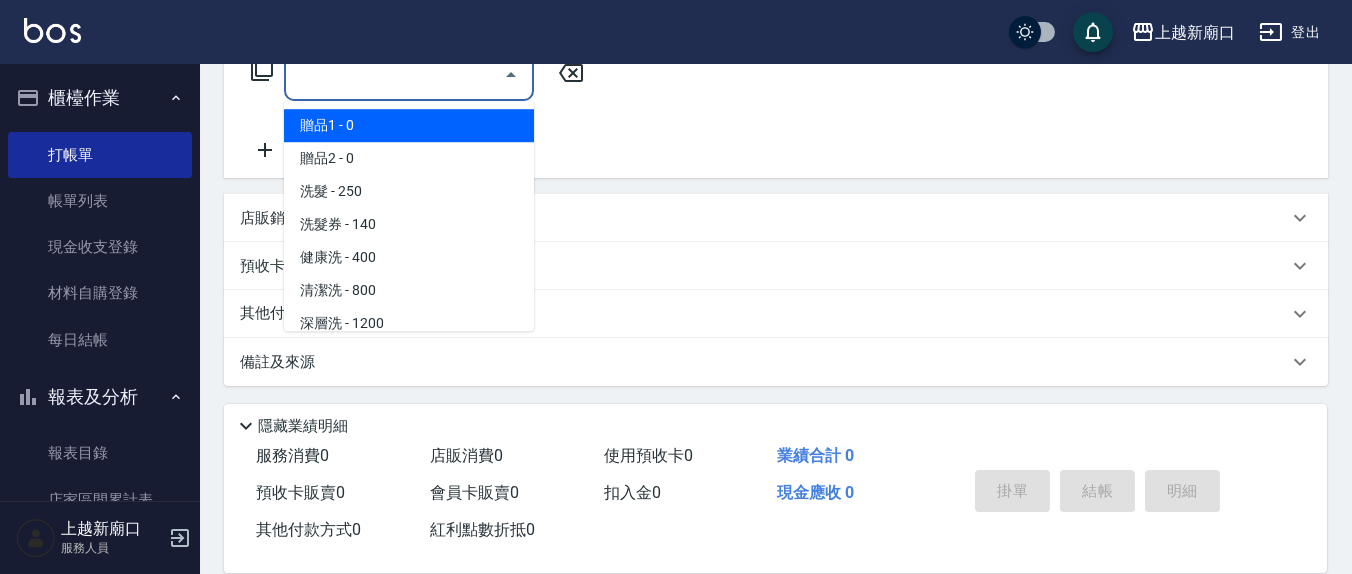 click on "服務名稱/代號" at bounding box center [394, 74] 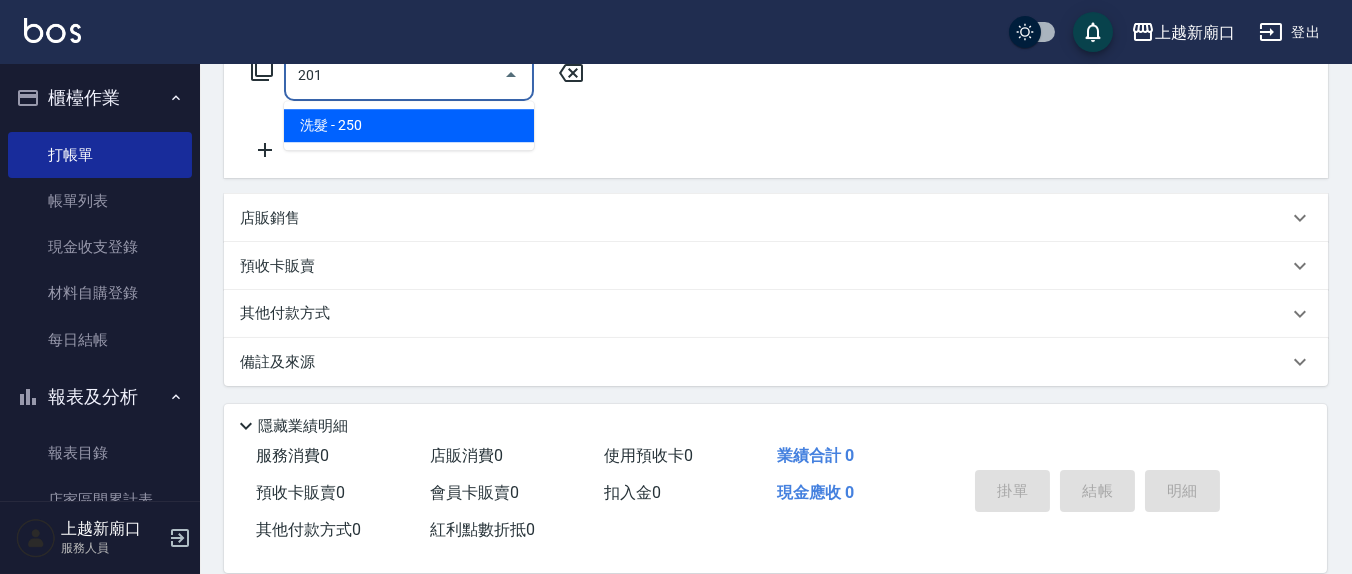 type on "洗髮(201)" 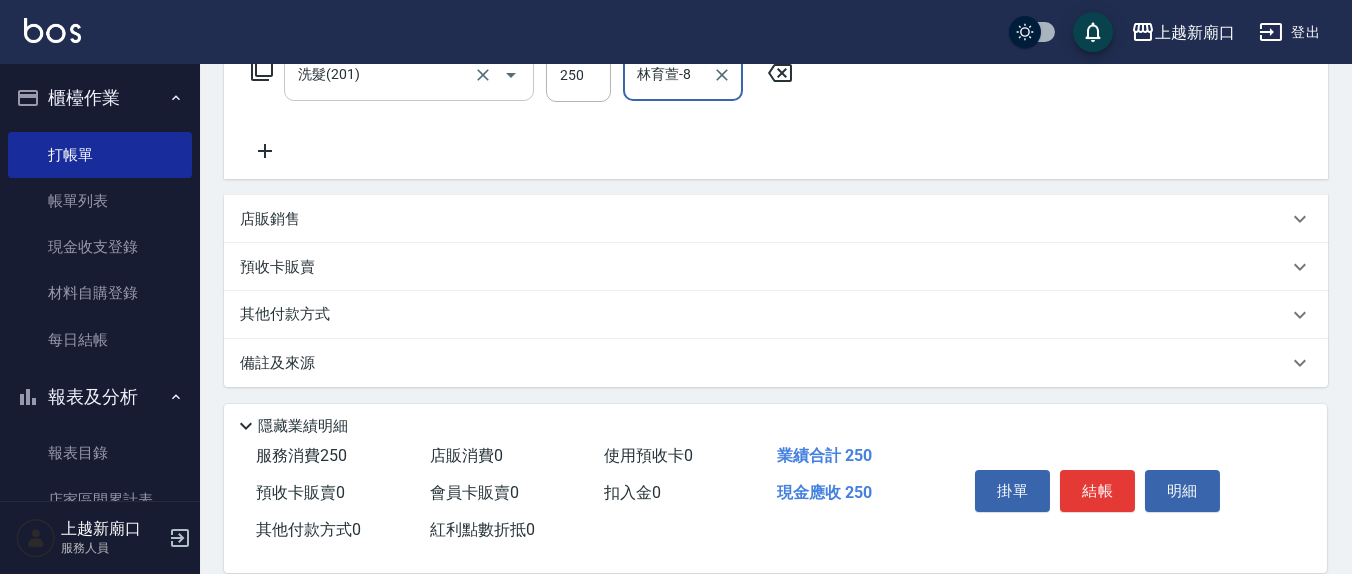 type on "林育萱-8" 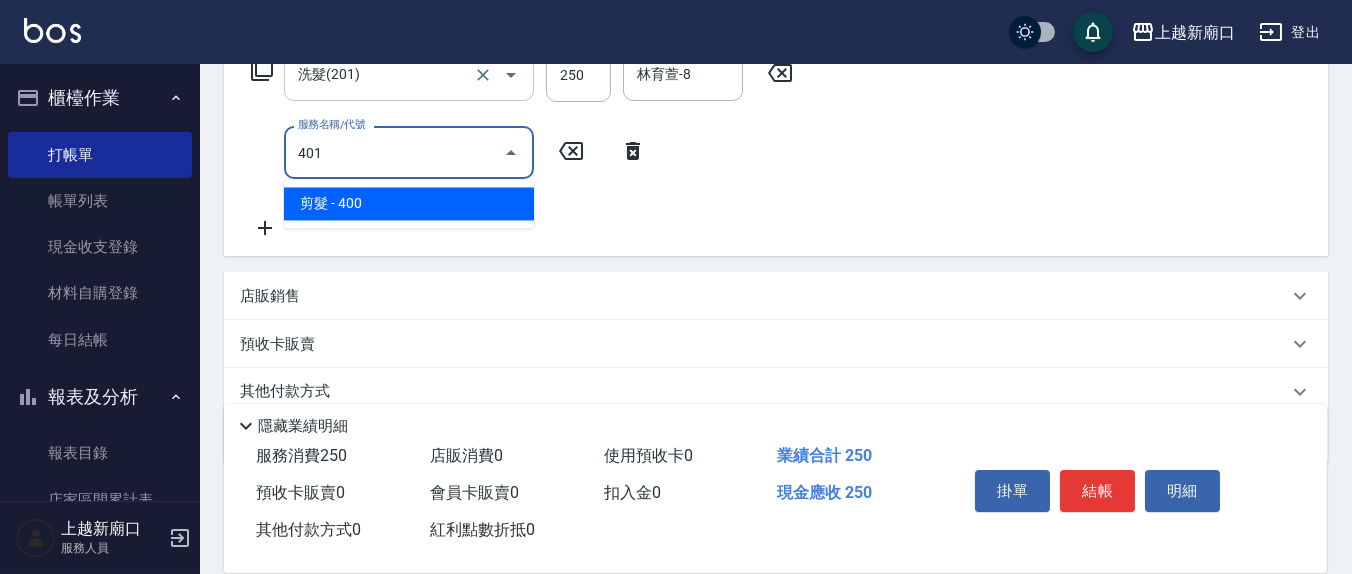 type on "401" 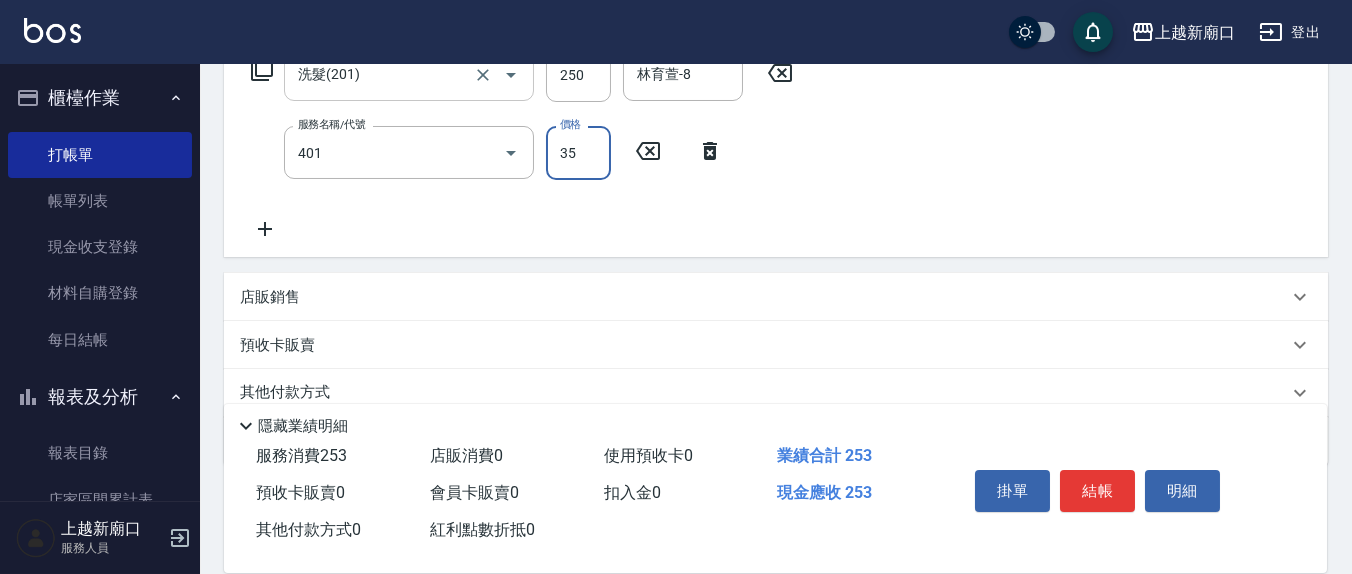 type on "350" 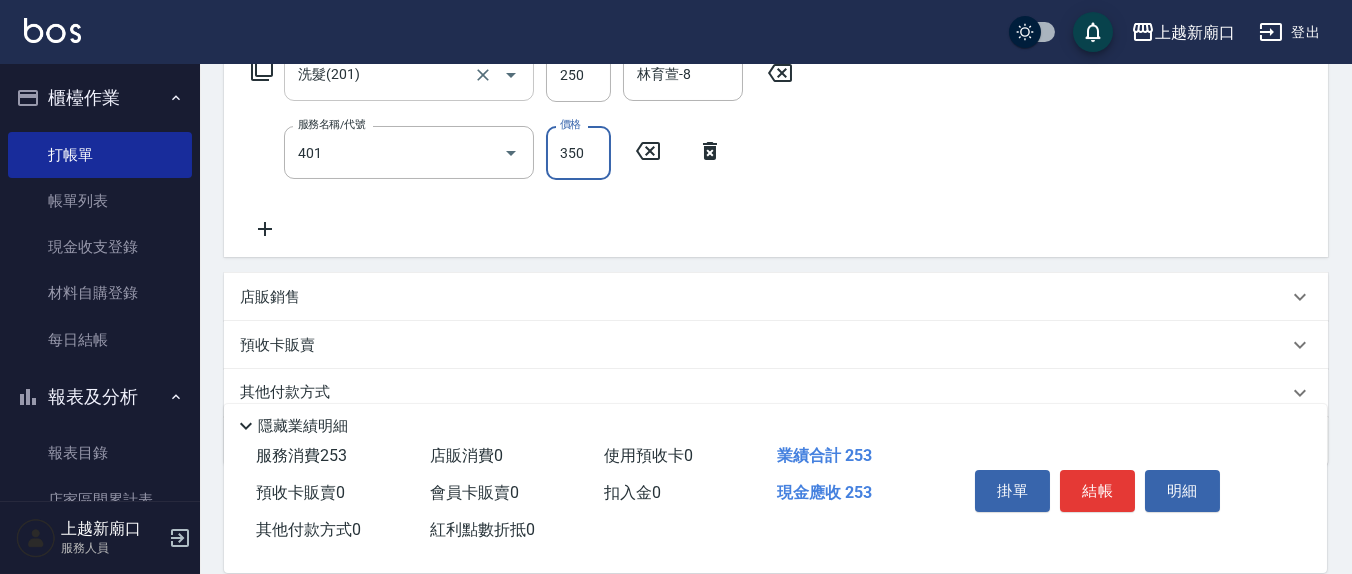 type on "剪髮(401)" 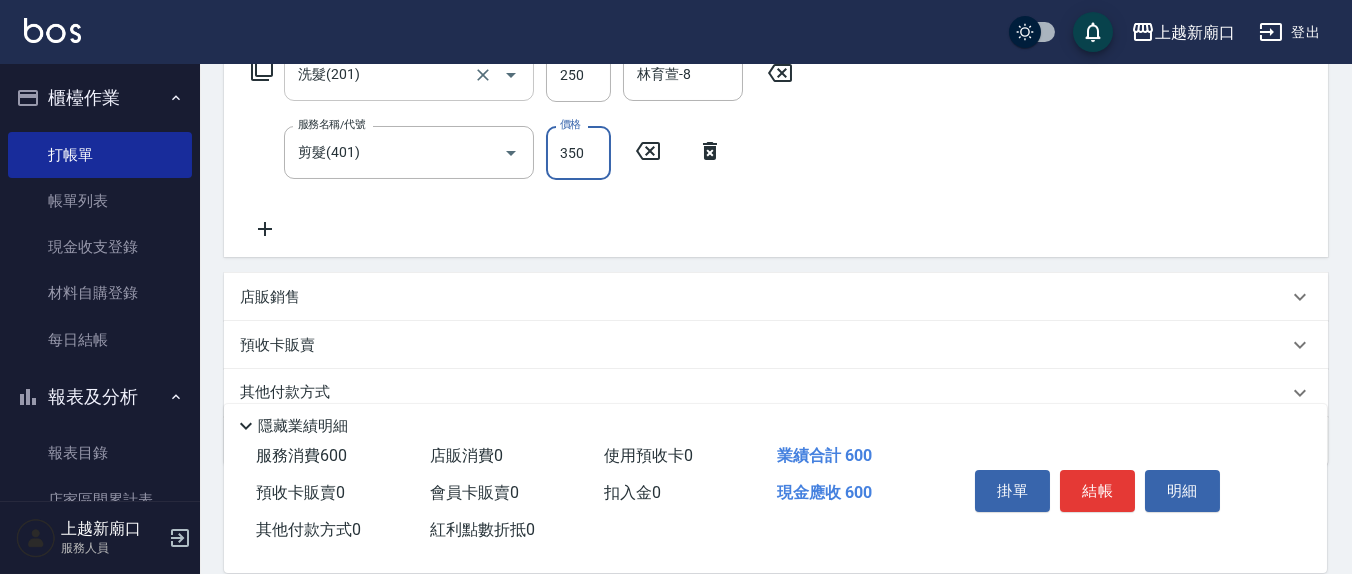 type on "350" 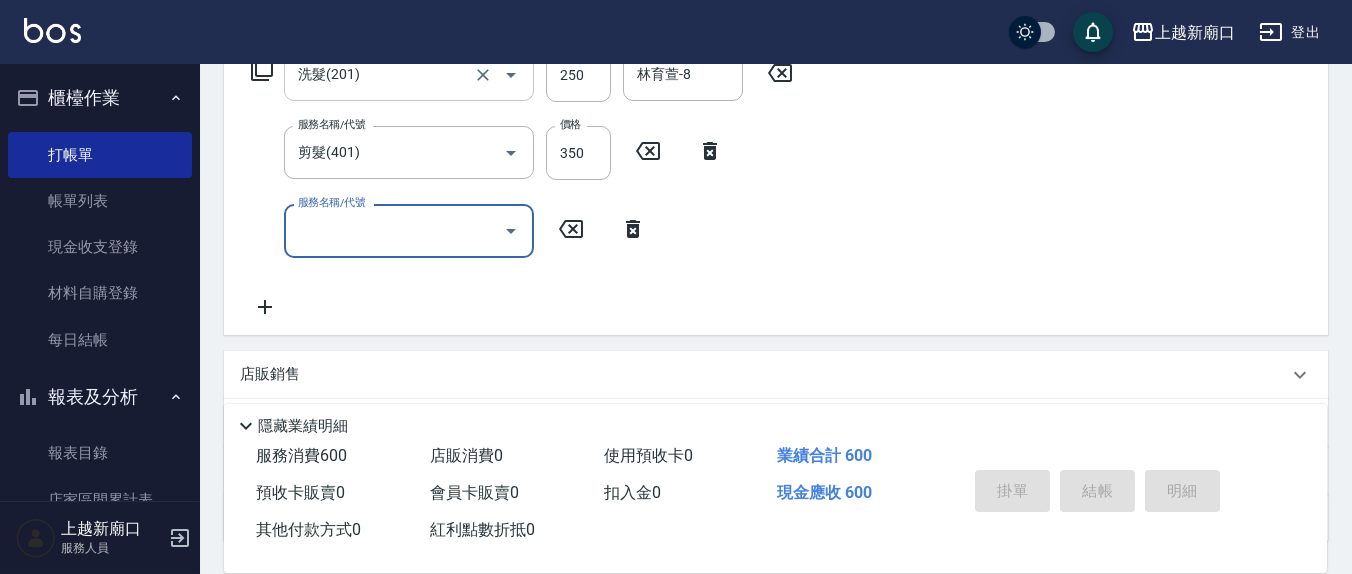type on "[YEAR]/[MONTH]/[DAY] [HOUR]:[MINUTE]" 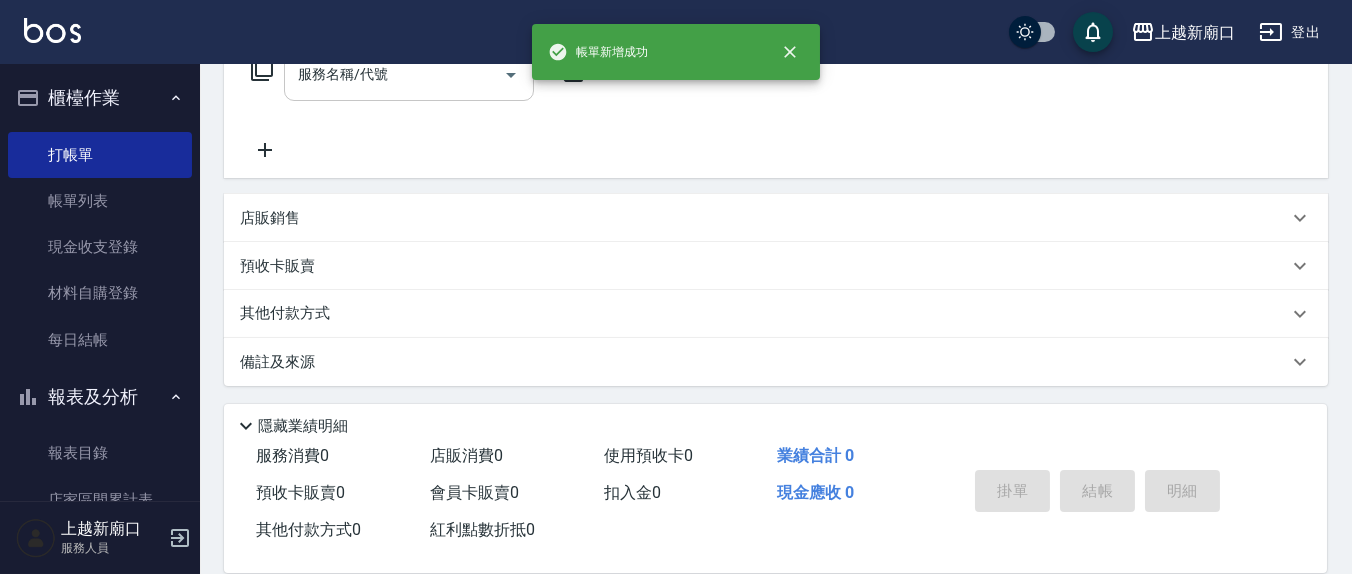 scroll, scrollTop: 0, scrollLeft: 0, axis: both 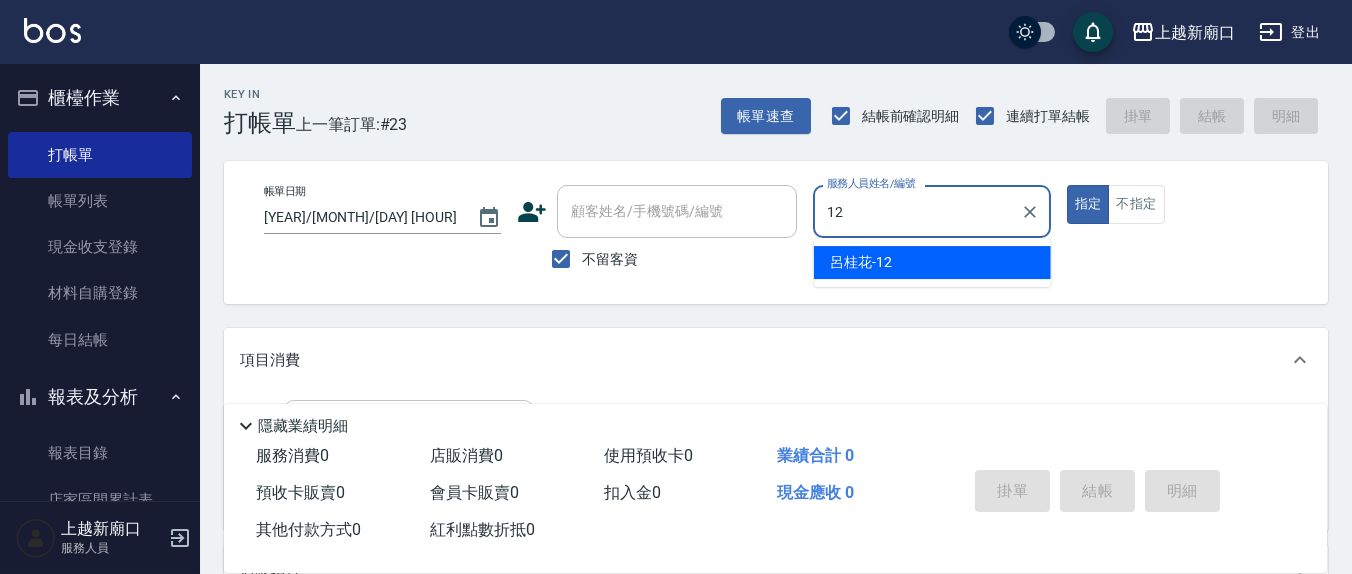 type on "呂桂花-12" 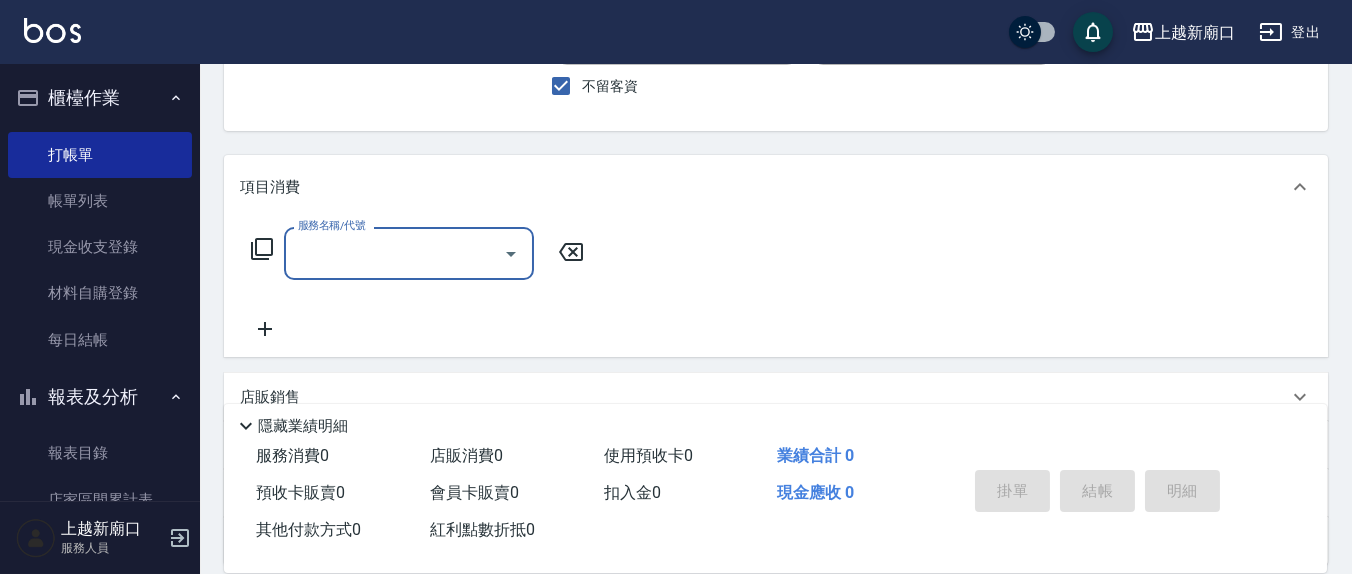 scroll, scrollTop: 208, scrollLeft: 0, axis: vertical 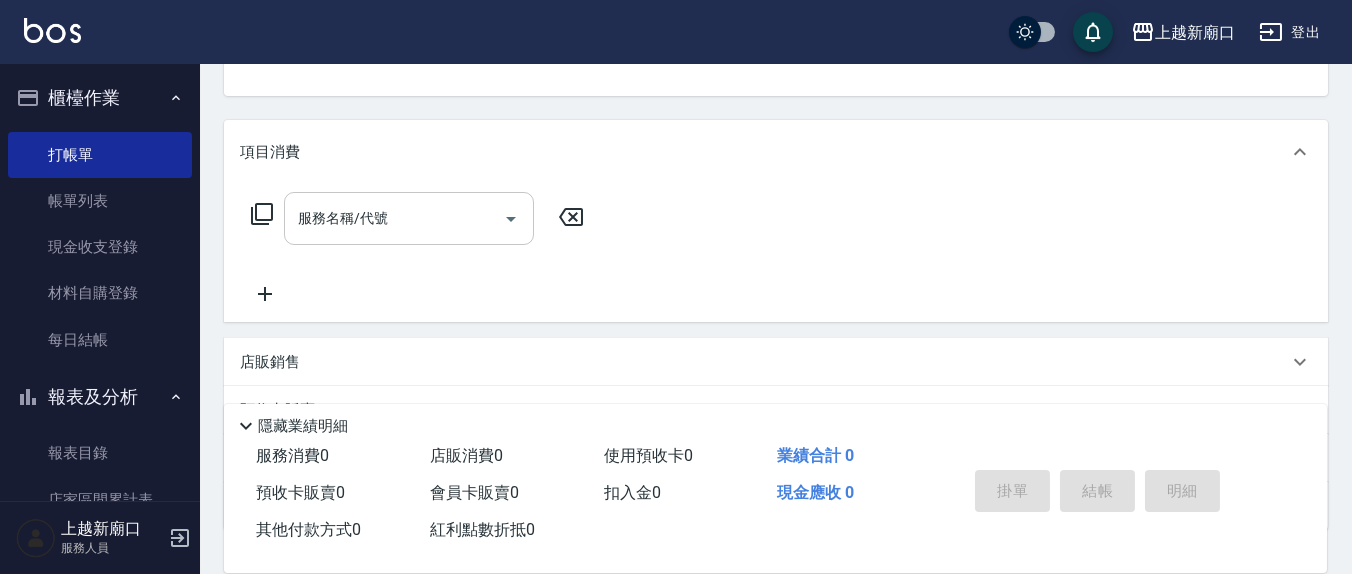 drag, startPoint x: 397, startPoint y: 274, endPoint x: 407, endPoint y: 219, distance: 55.9017 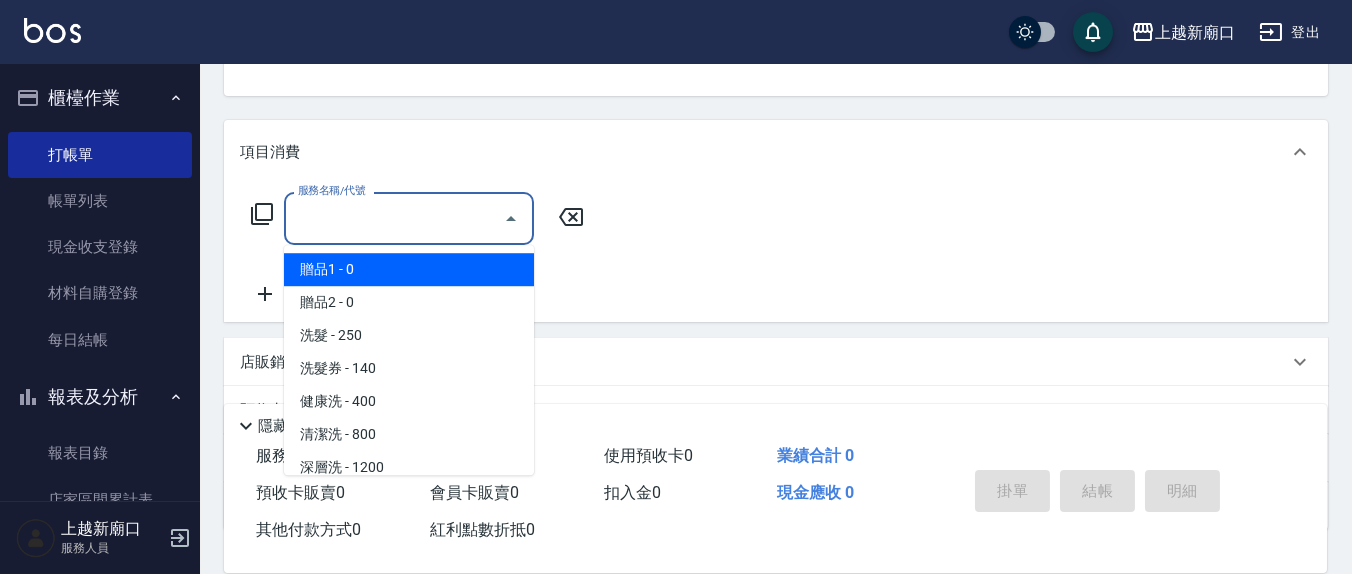 click on "服務名稱/代號" at bounding box center (394, 218) 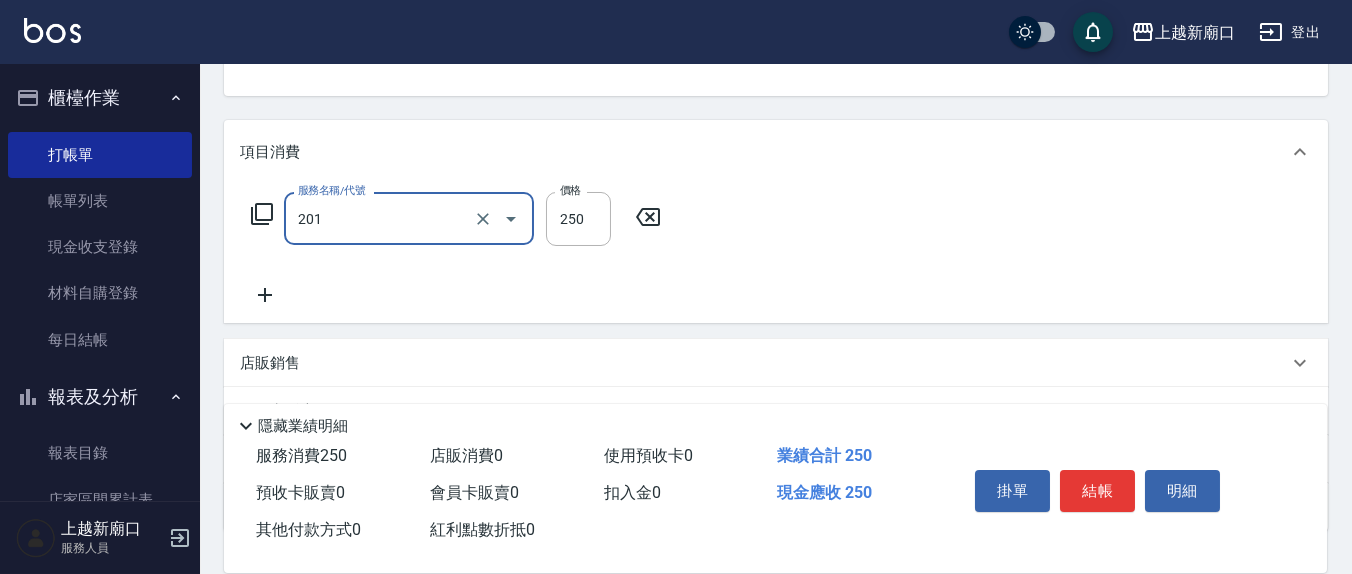 type on "洗髮(201)" 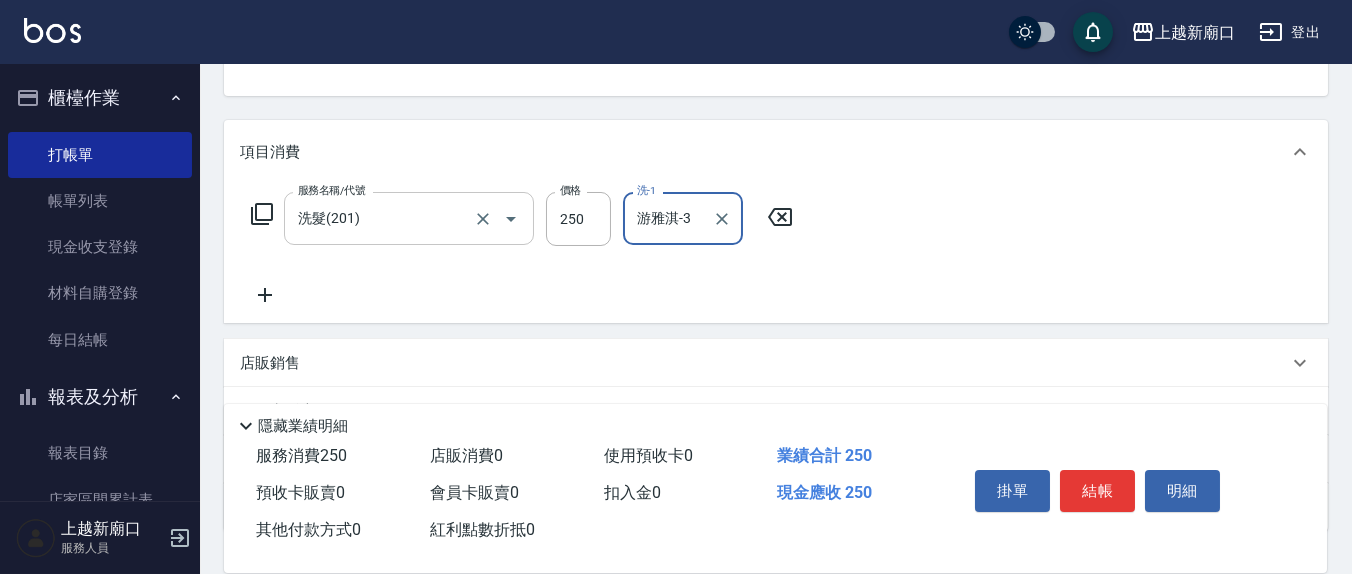 type on "游雅淇-3" 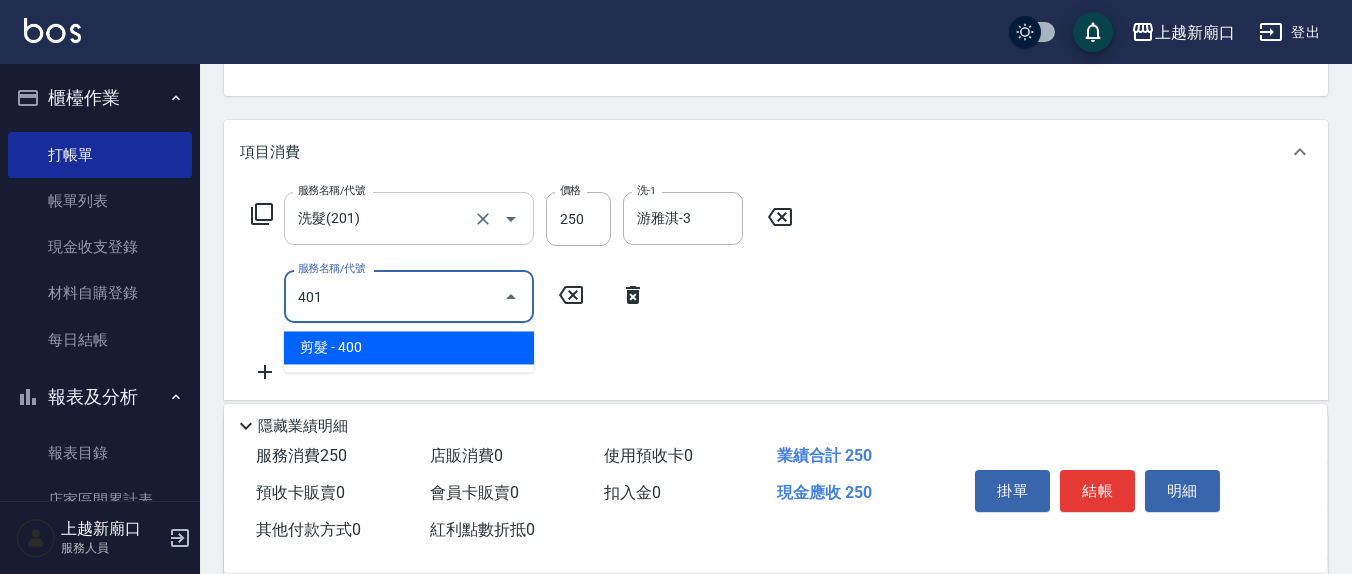 type on "剪髮(401)" 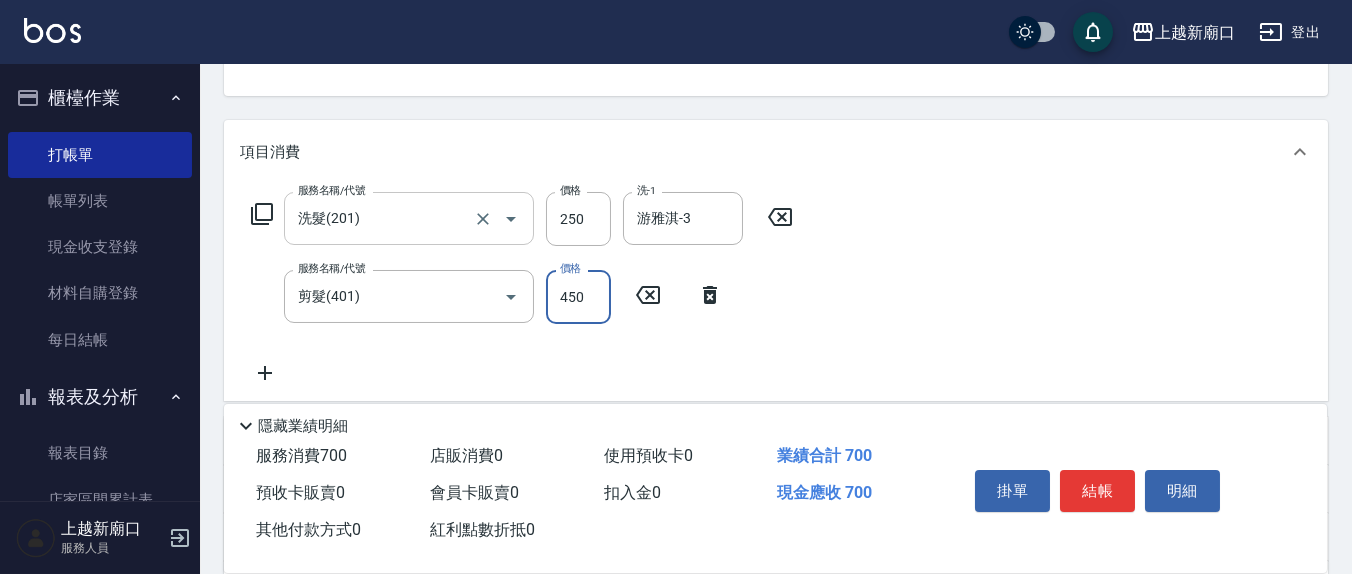 type on "450" 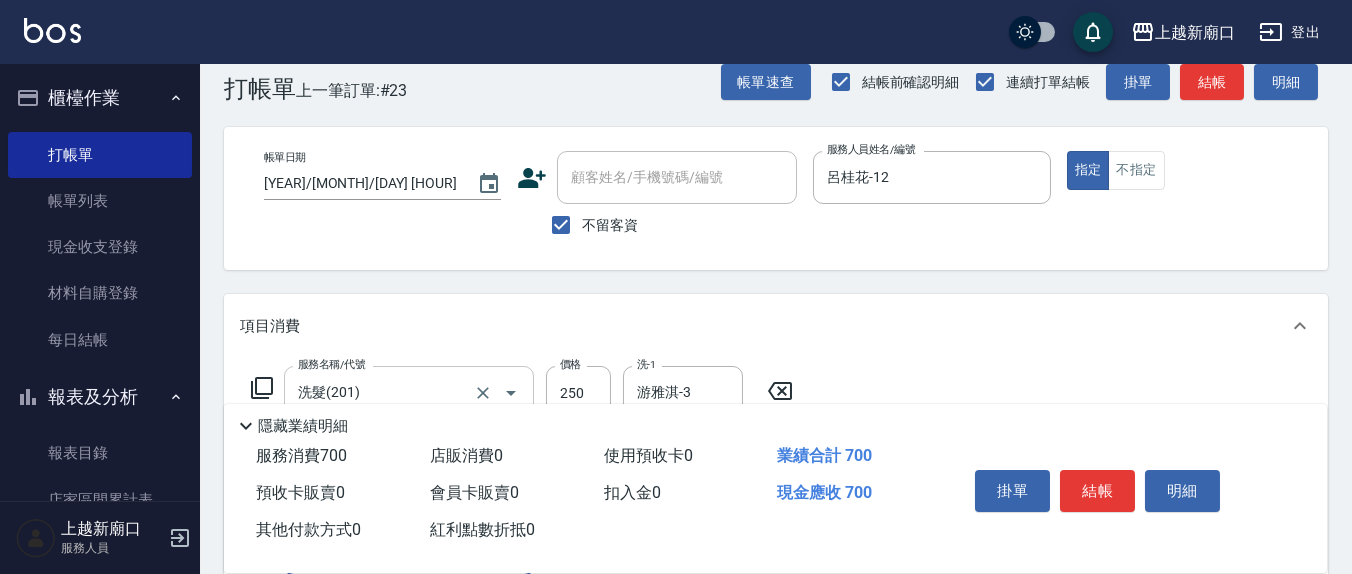 scroll, scrollTop: 0, scrollLeft: 0, axis: both 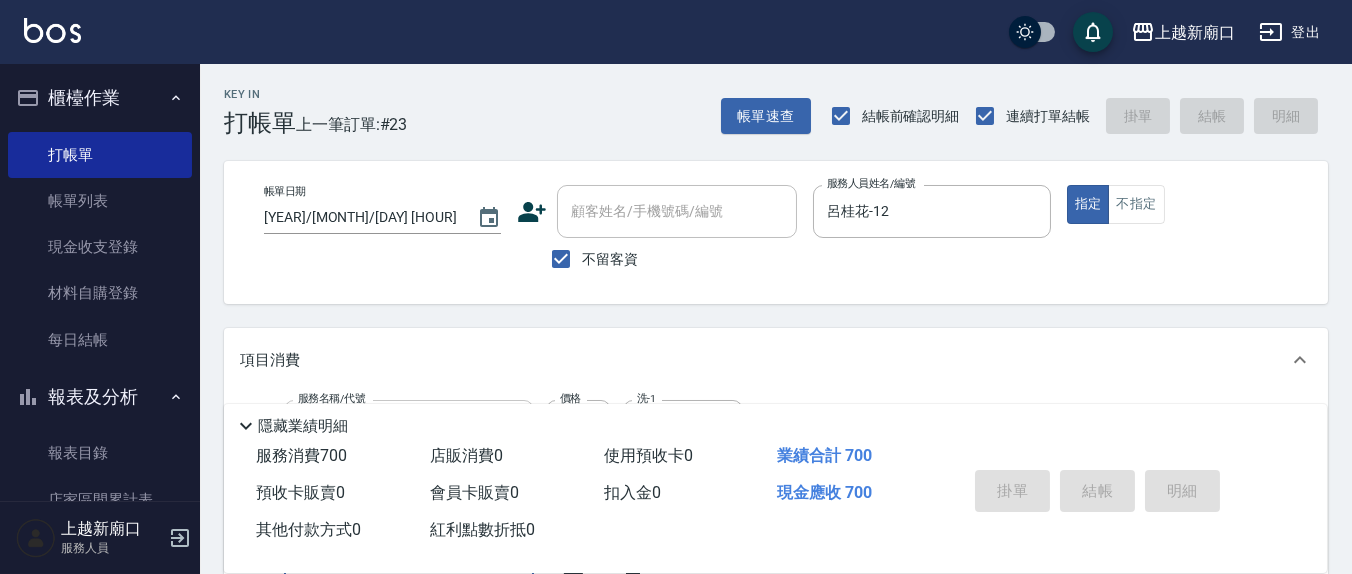 type on "[YEAR]/[MONTH]/[DAY] [HOUR]:[MINUTE]" 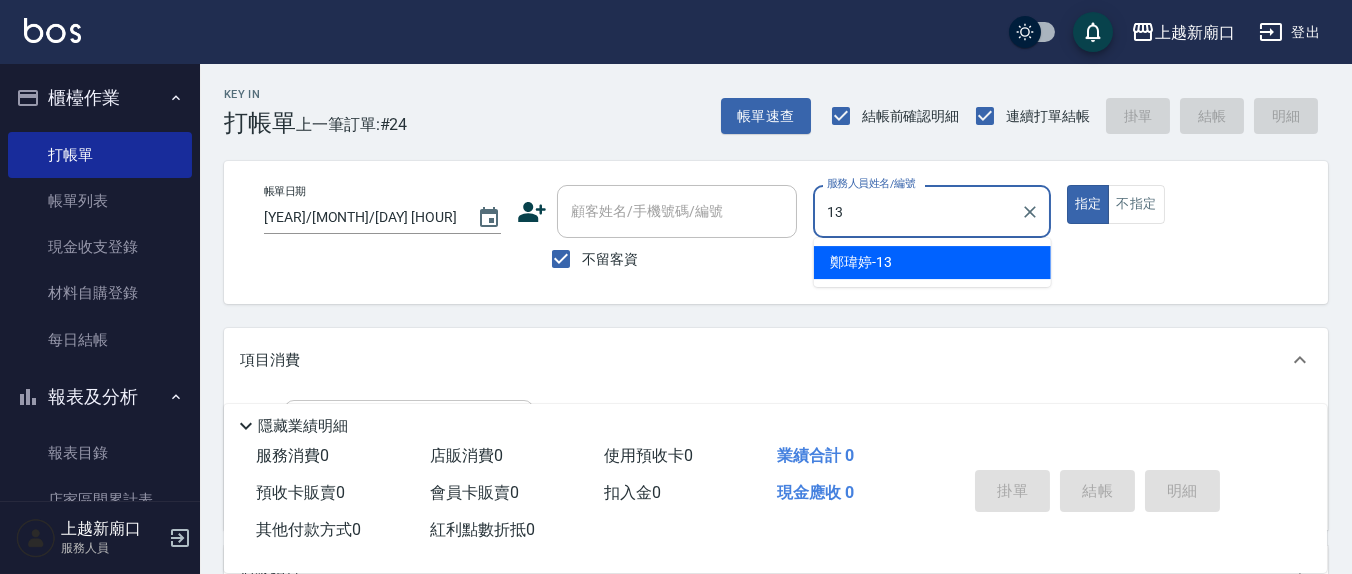 type on "鄭瑋婷-13" 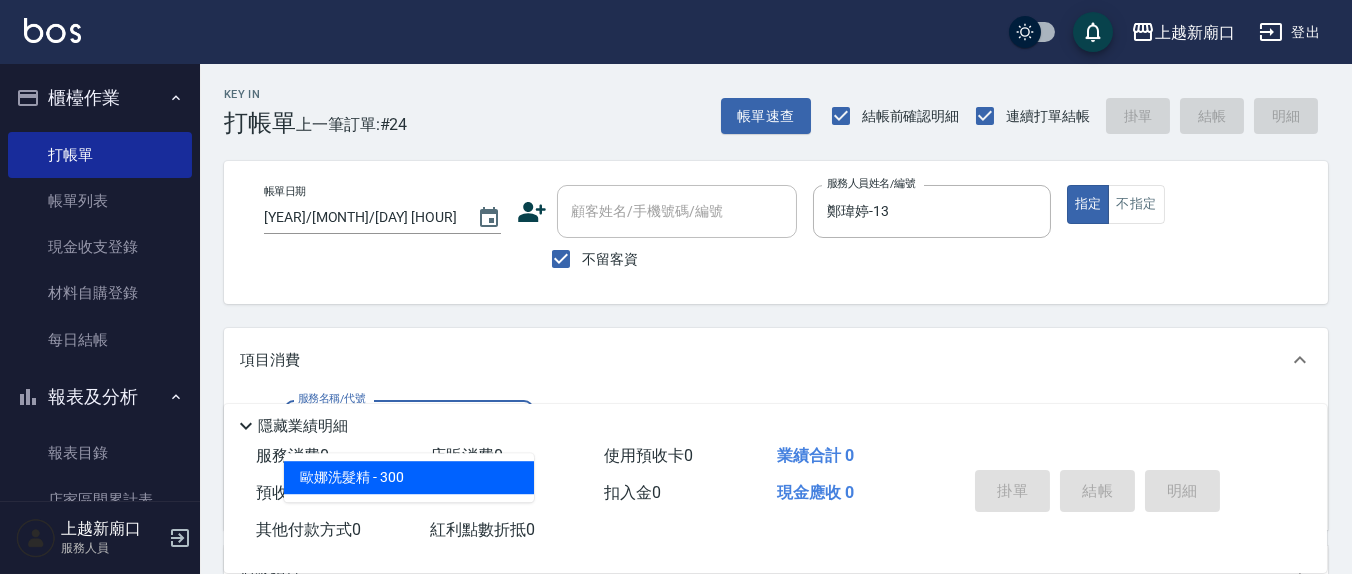 type on "歐娜洗髮精(210)" 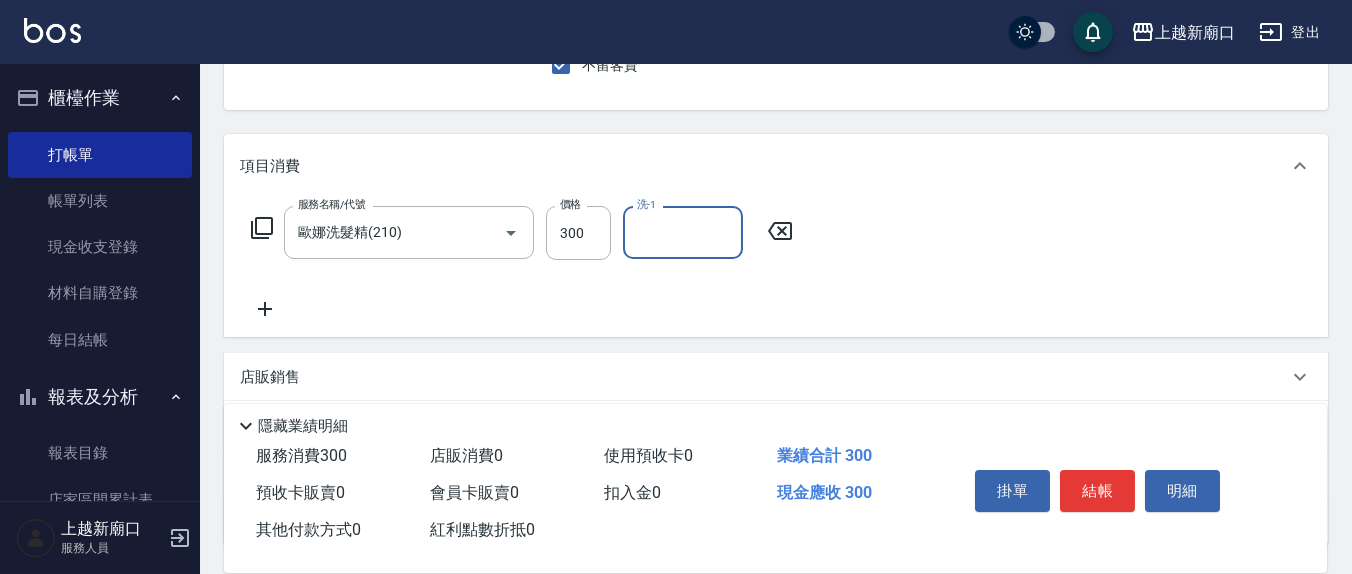 scroll, scrollTop: 208, scrollLeft: 0, axis: vertical 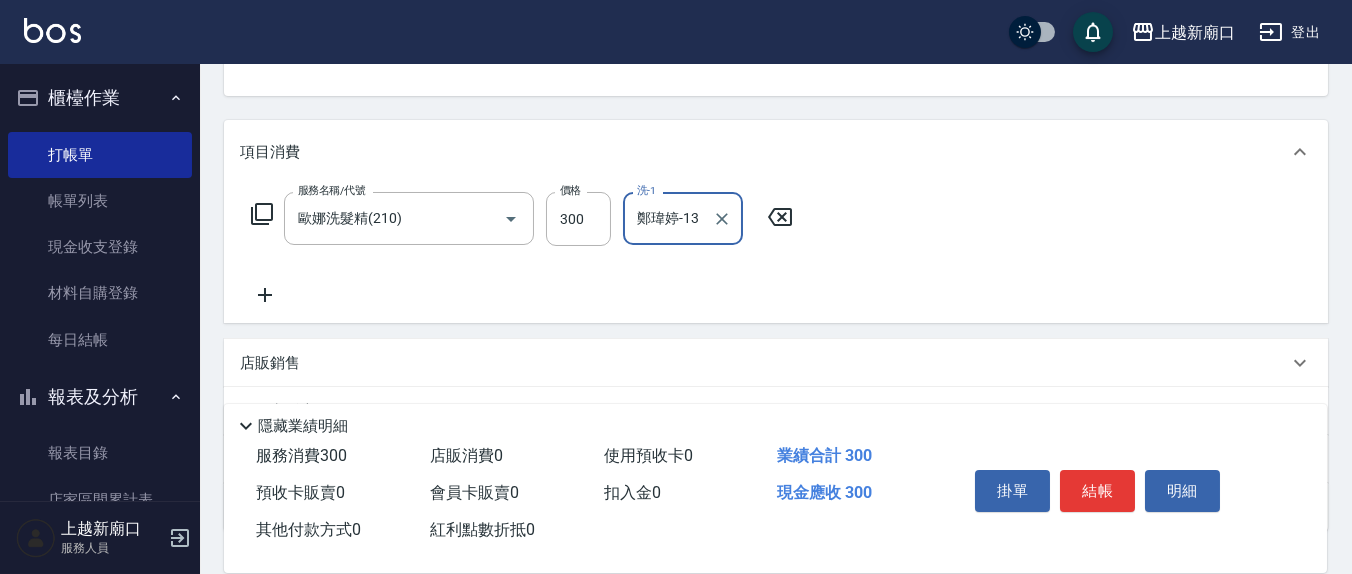 type on "鄭瑋婷-13" 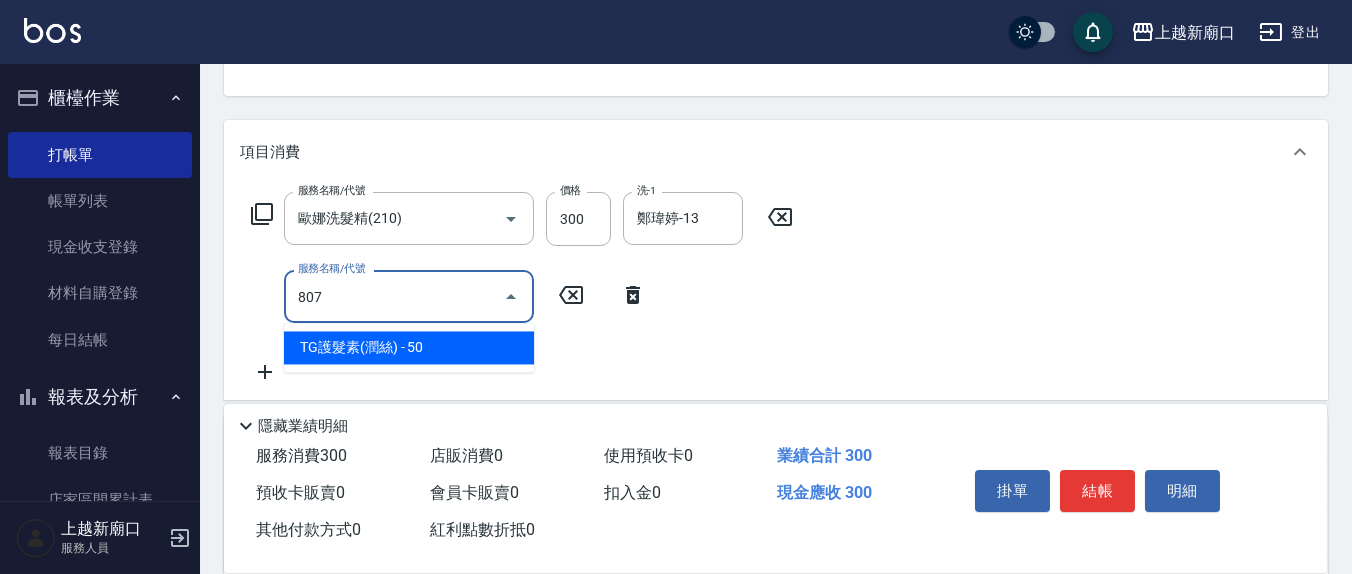 type on "TG護髮素(潤絲)(807)" 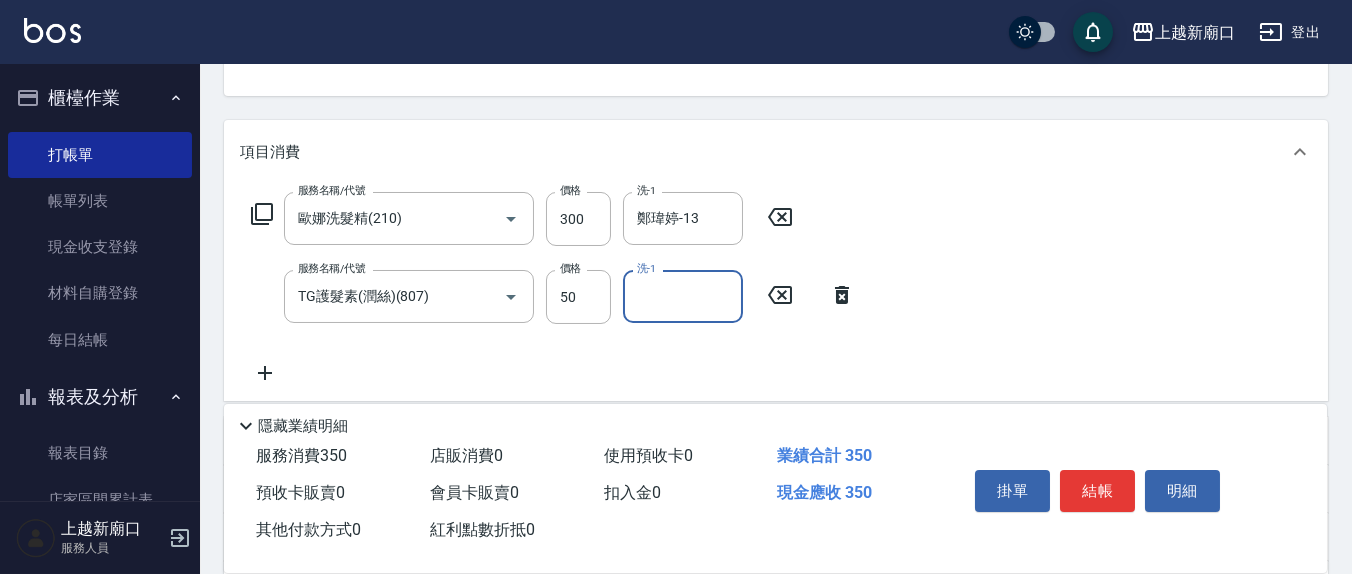 type on "5" 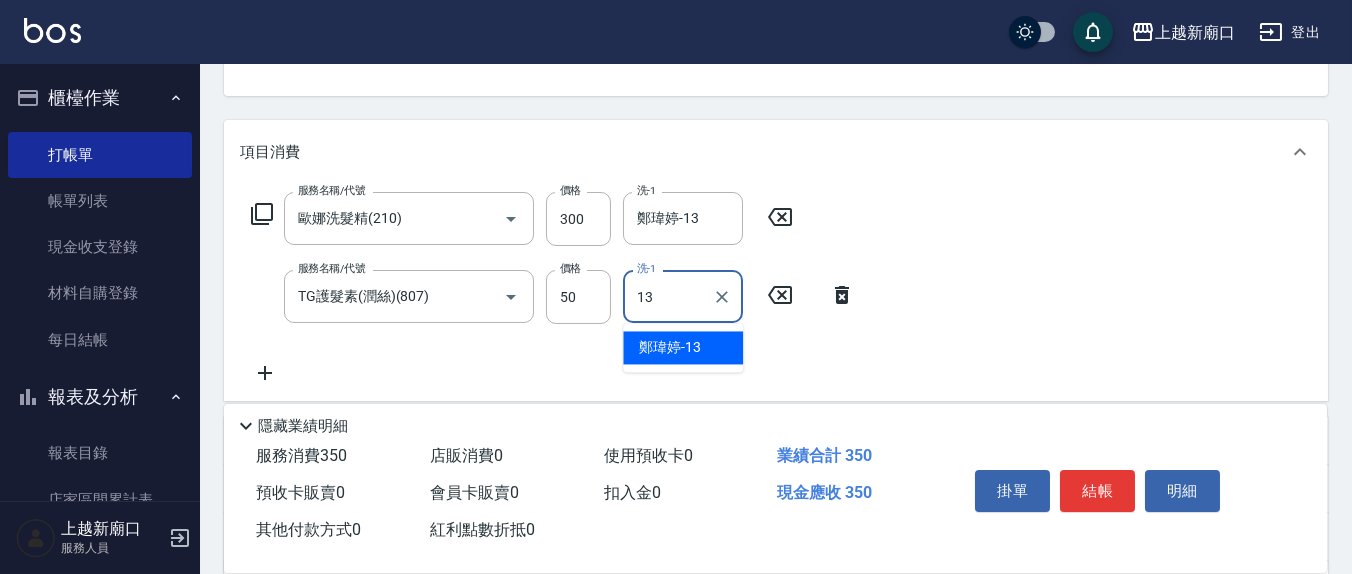 type on "鄭瑋婷-13" 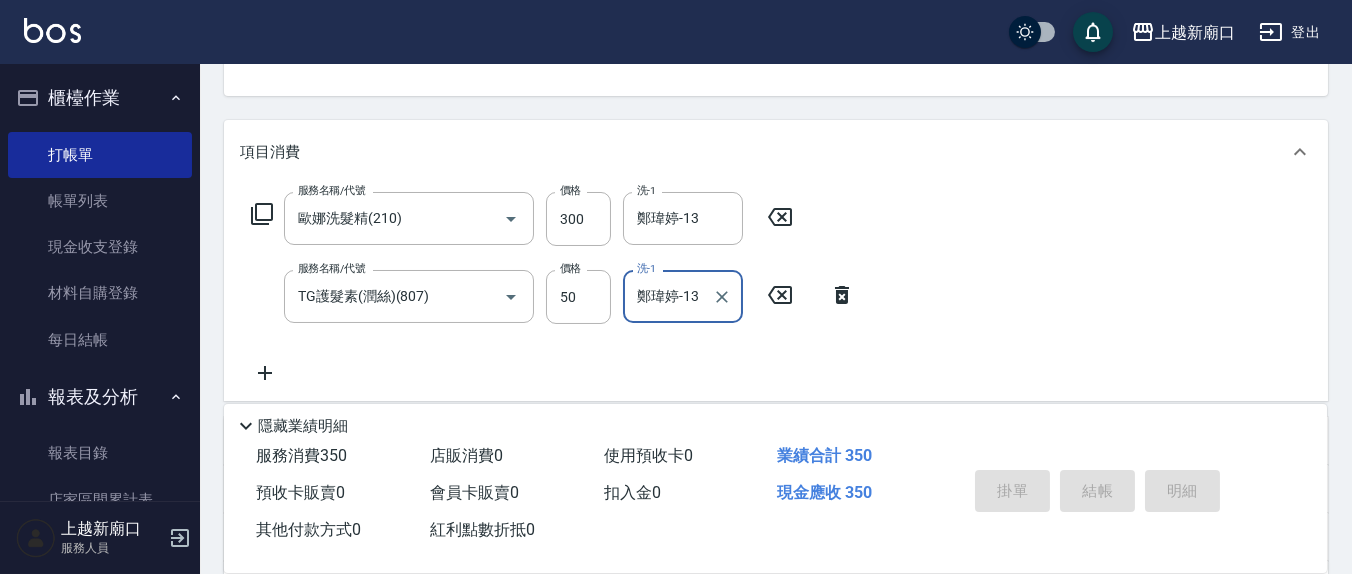type 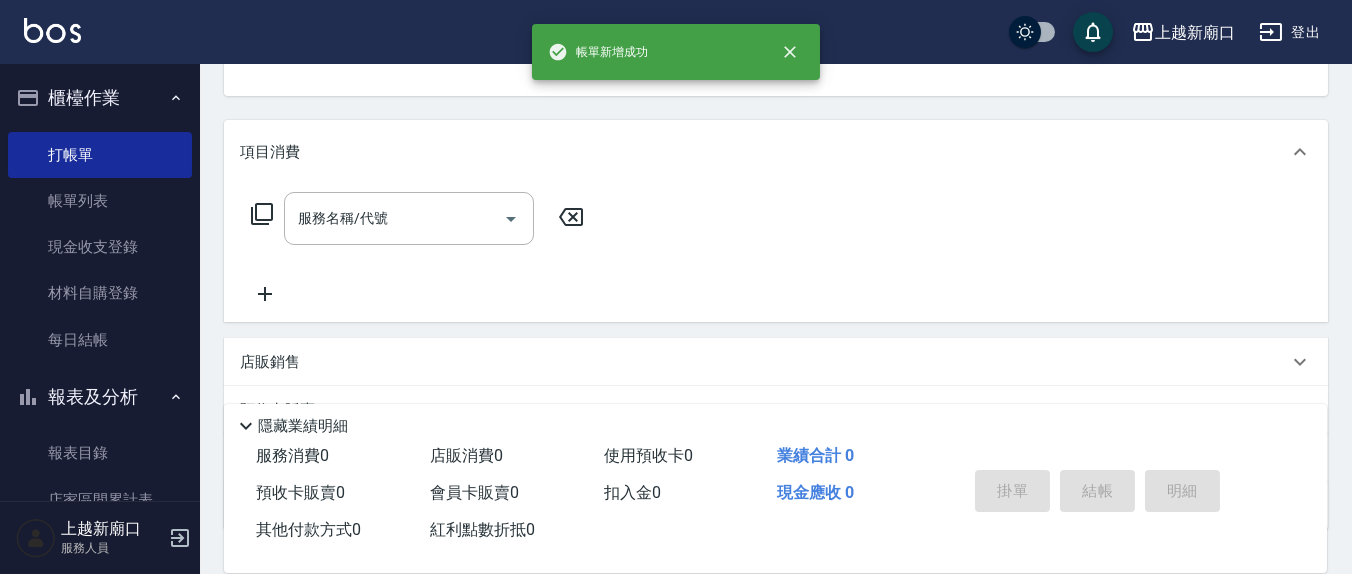 scroll, scrollTop: 185, scrollLeft: 0, axis: vertical 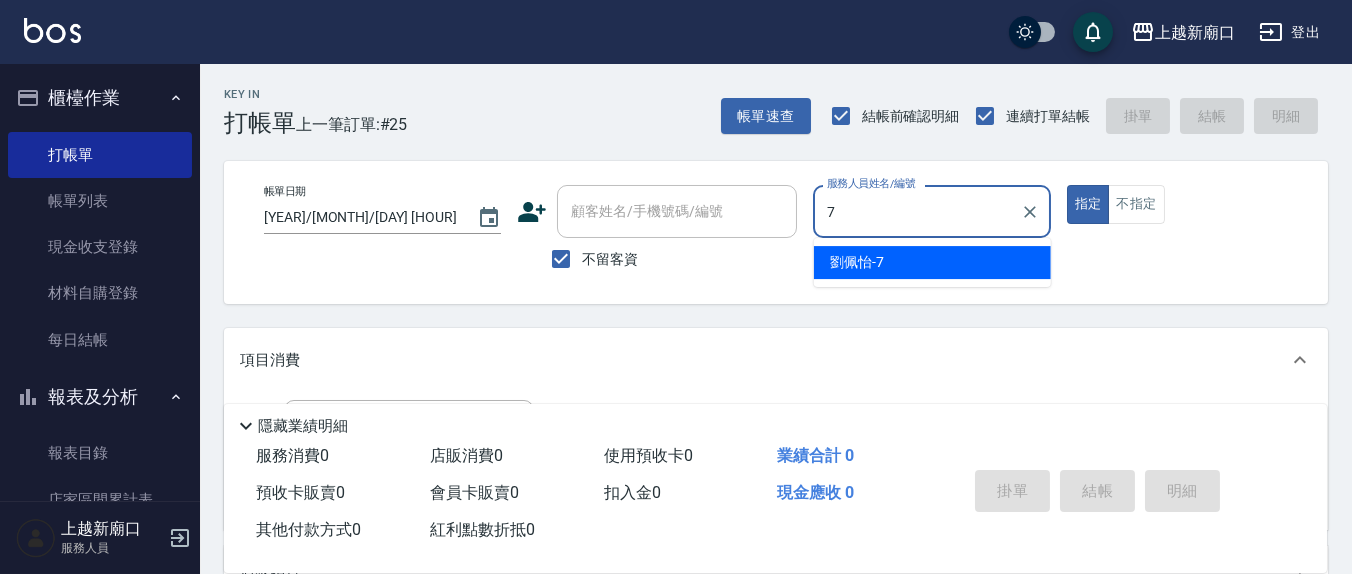 type on "劉佩怡-7" 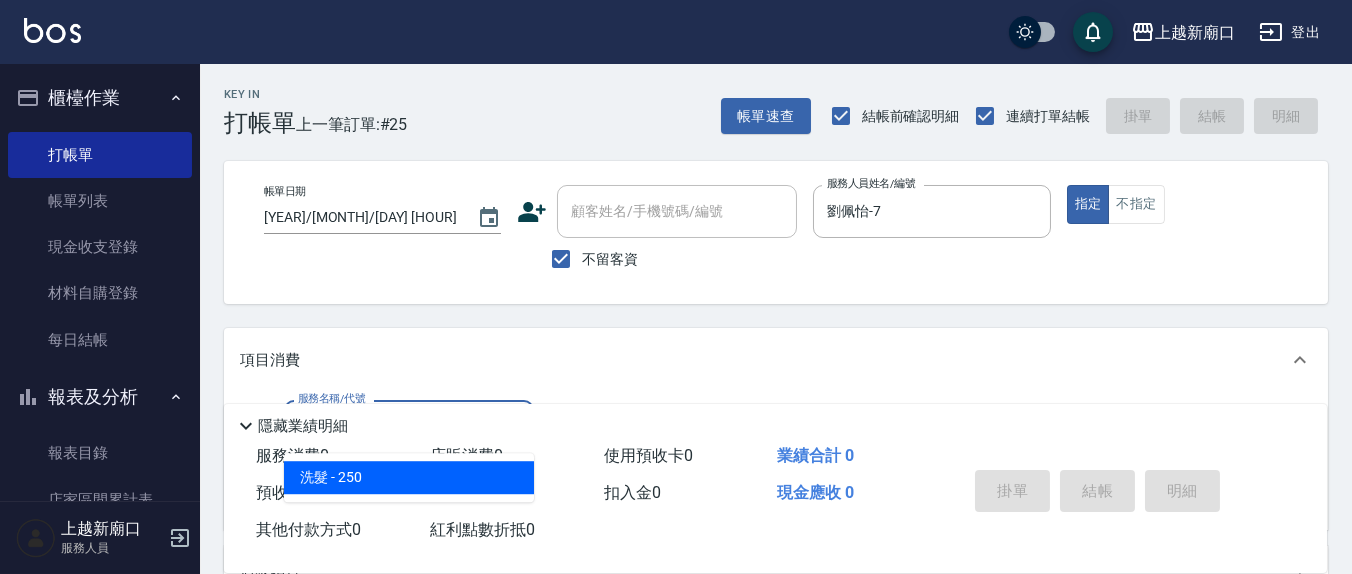 type on "洗髮(201)" 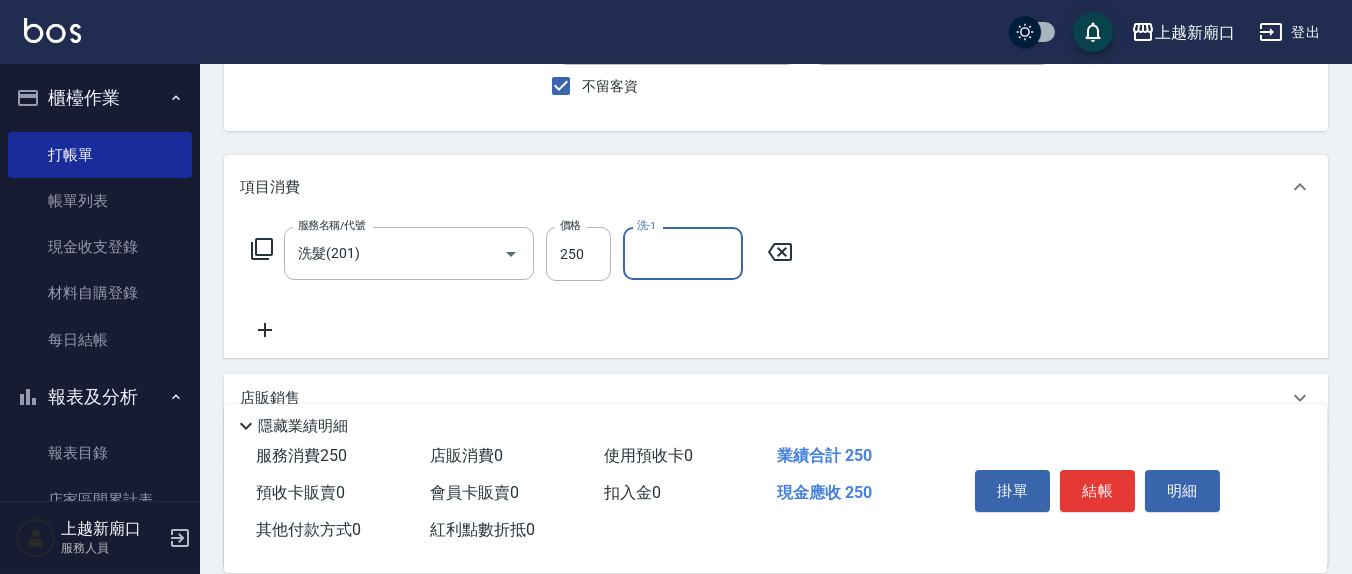 scroll, scrollTop: 208, scrollLeft: 0, axis: vertical 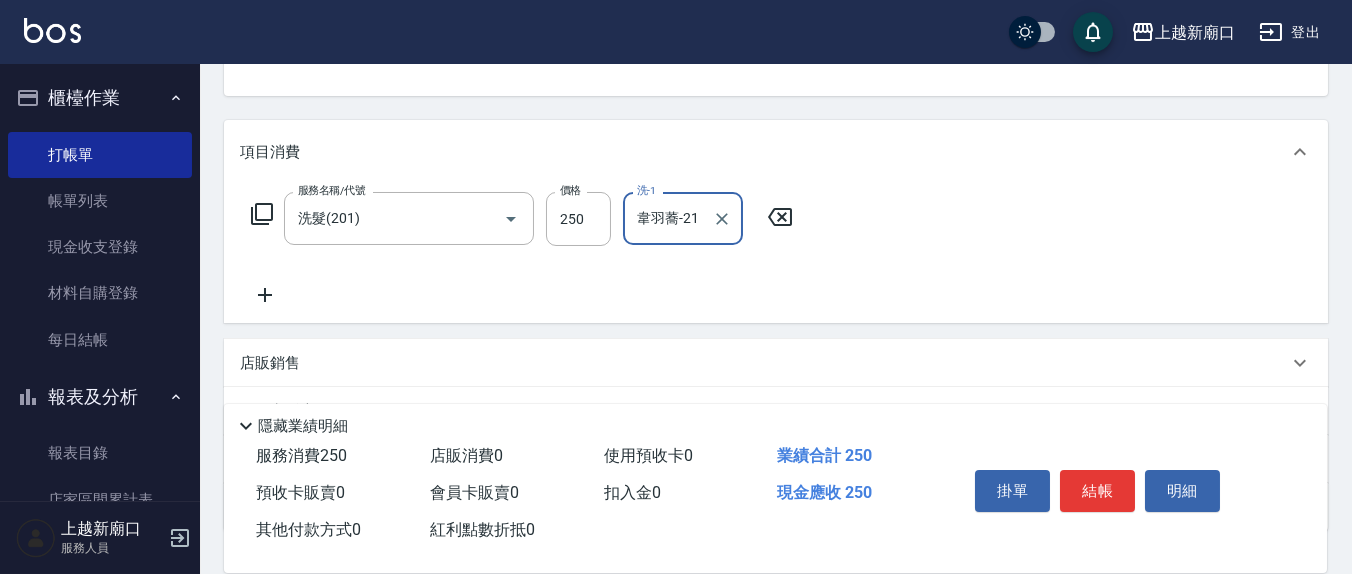type on "韋羽蕎-21" 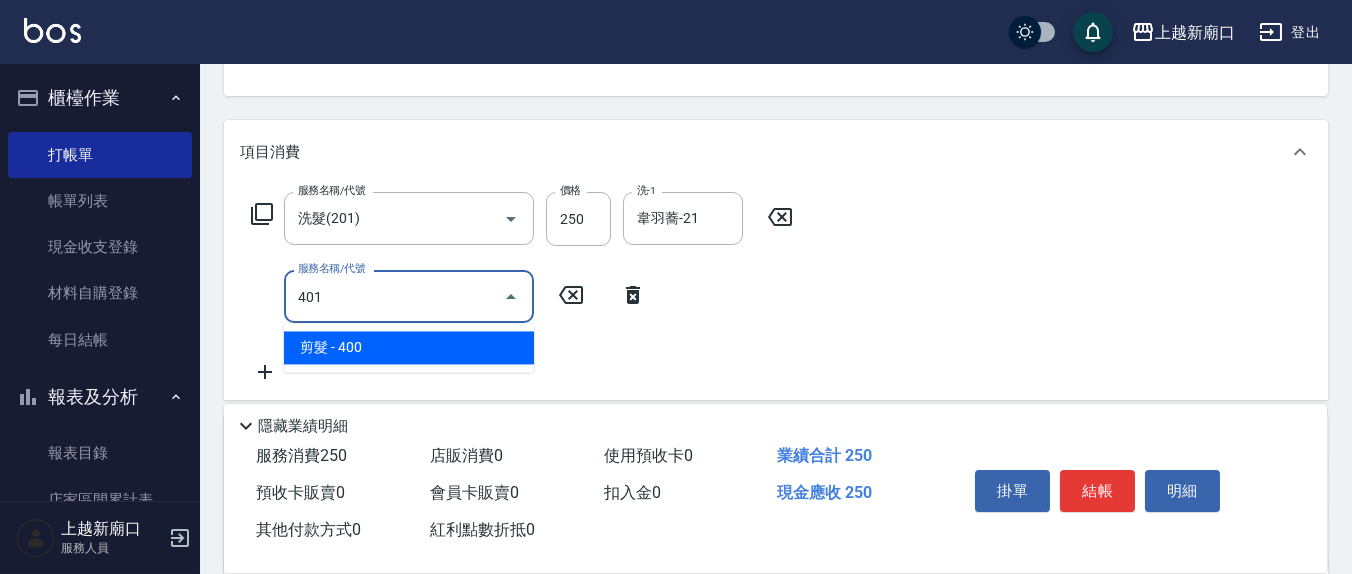 type on "剪髮(401)" 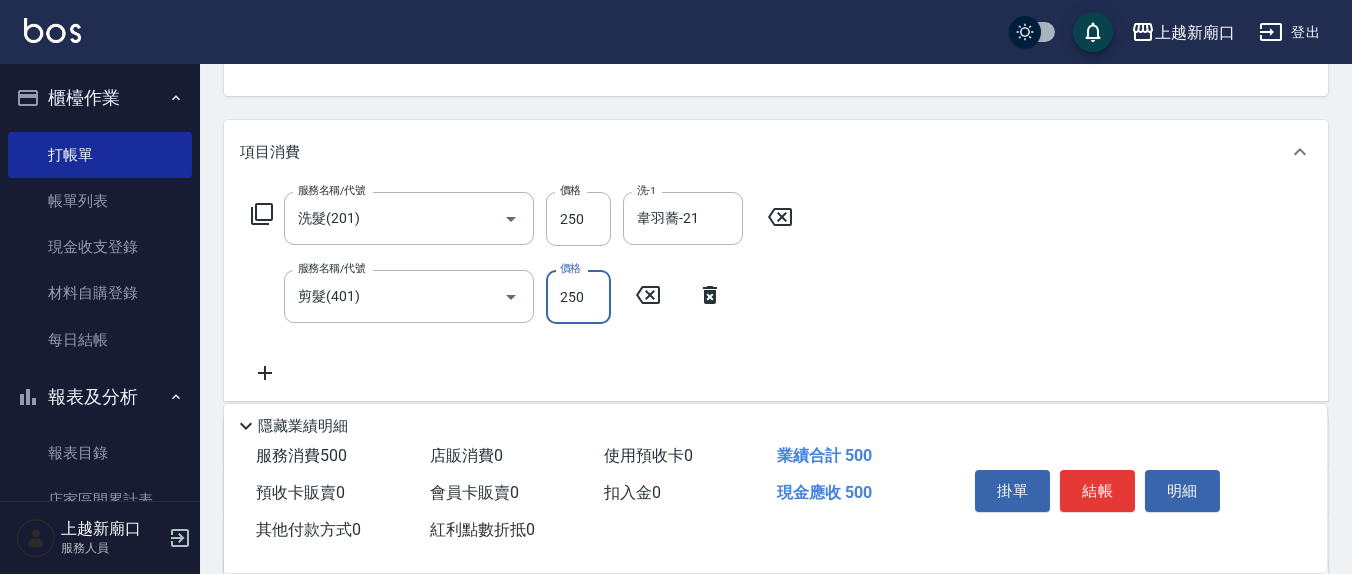 type on "250" 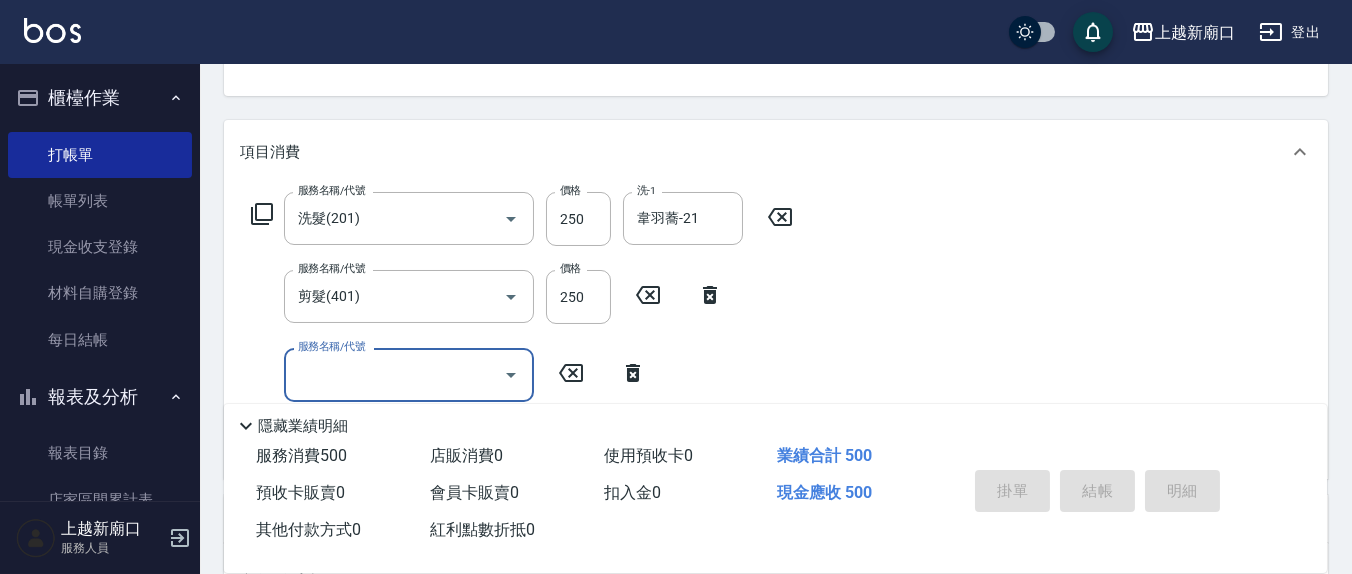 type 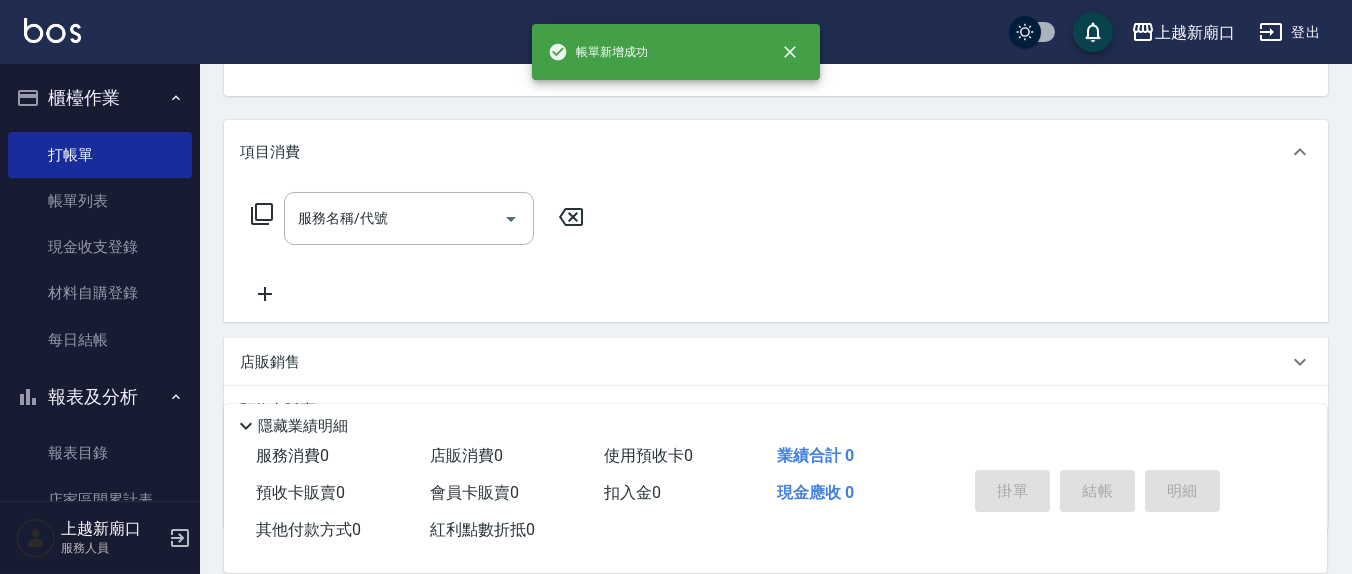 scroll, scrollTop: 185, scrollLeft: 0, axis: vertical 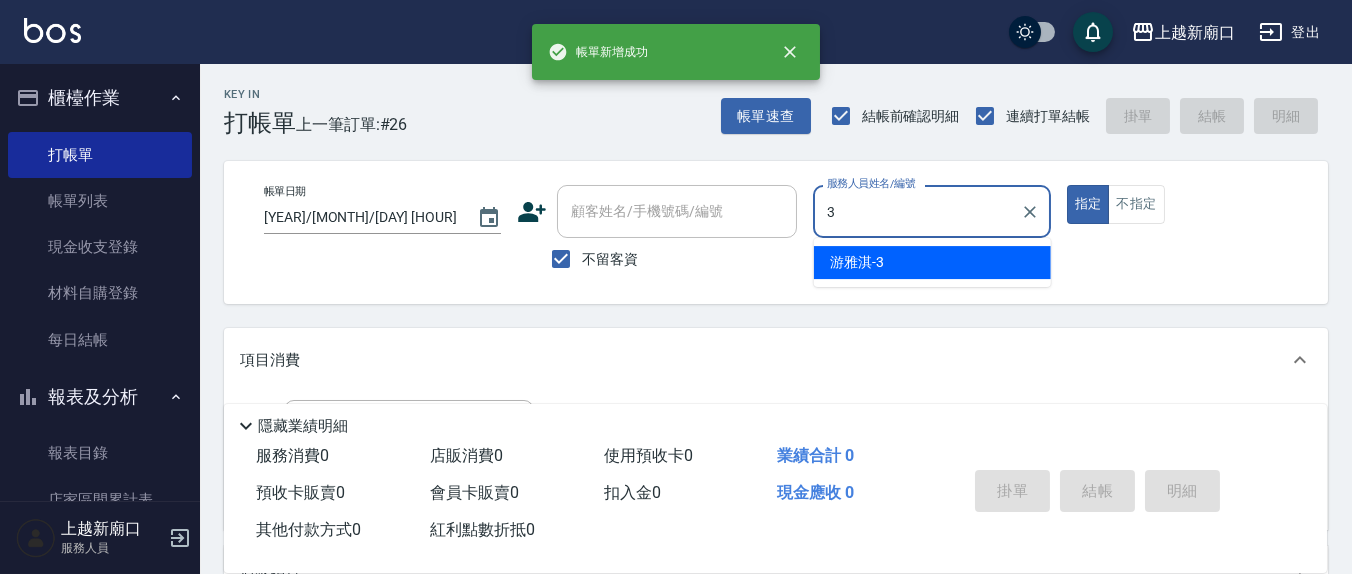 type on "游雅淇-3" 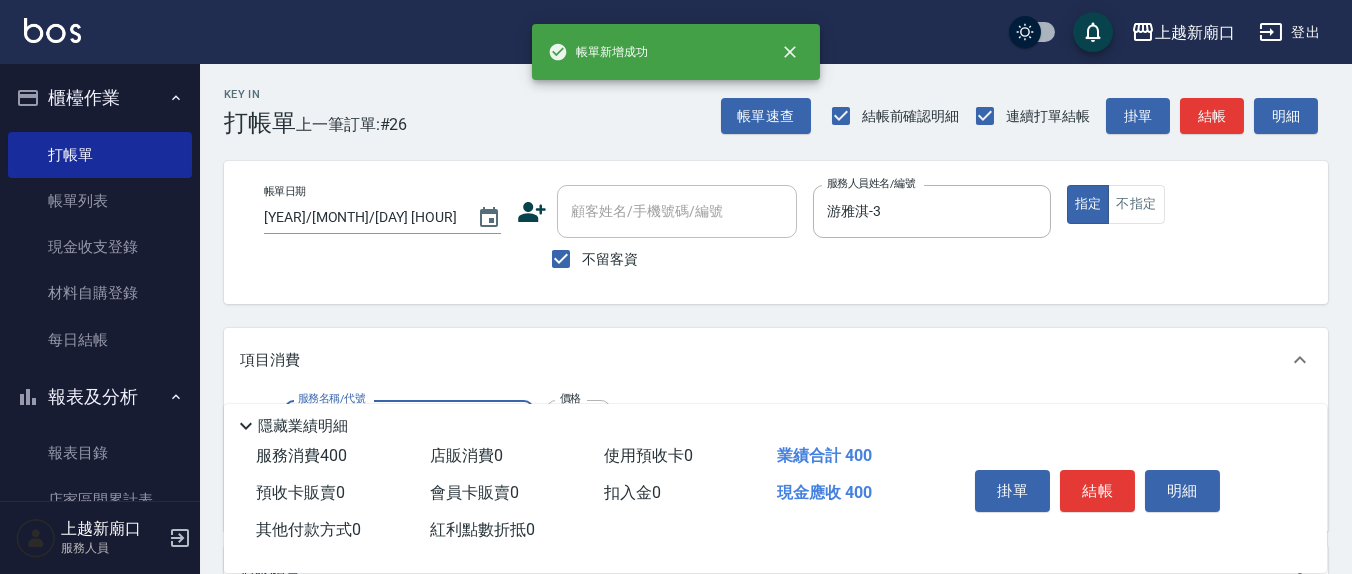 type on "健康洗(206)" 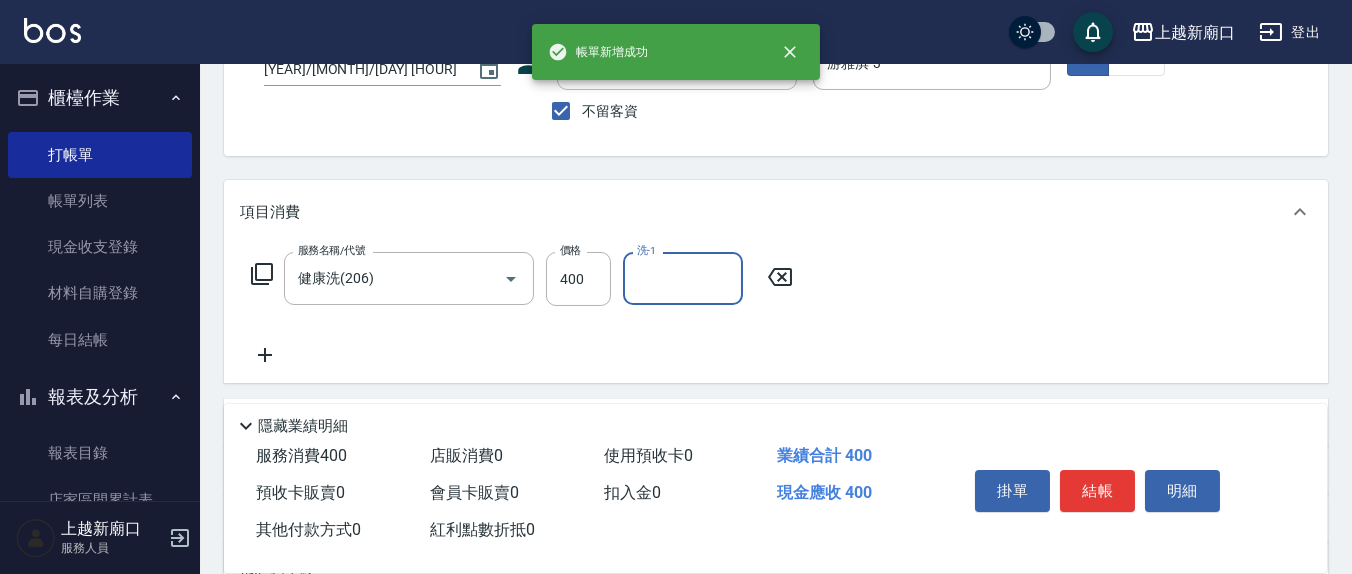 scroll, scrollTop: 353, scrollLeft: 0, axis: vertical 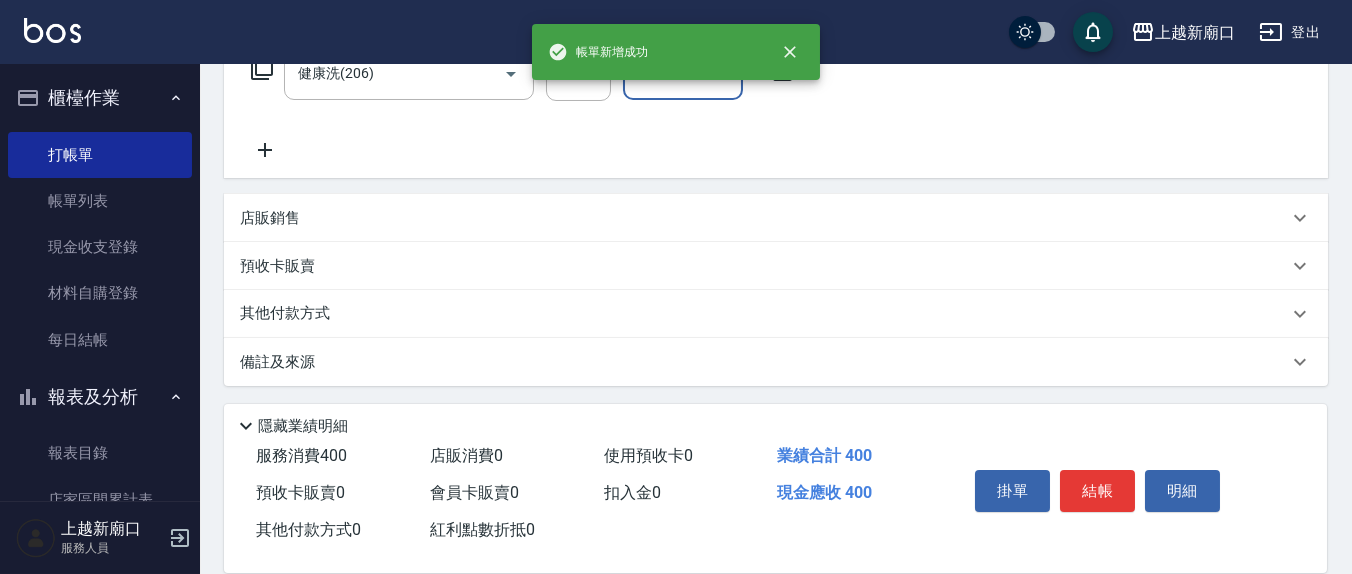 type on "林育萱-8" 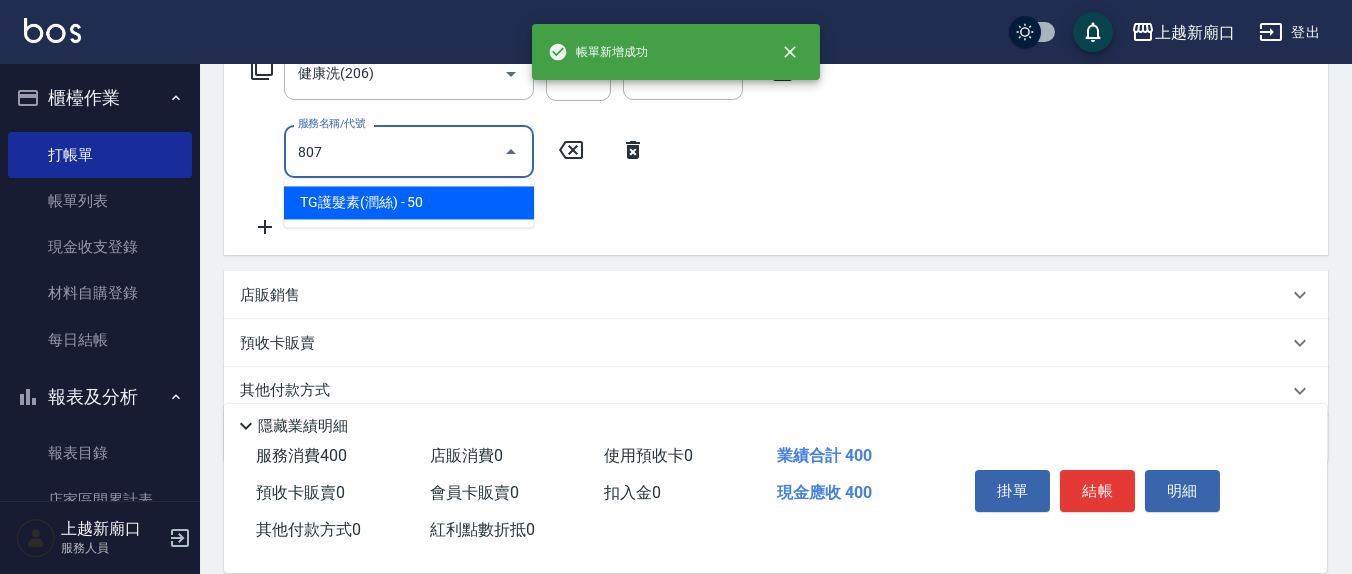 type on "TG護髮素(潤絲)(807)" 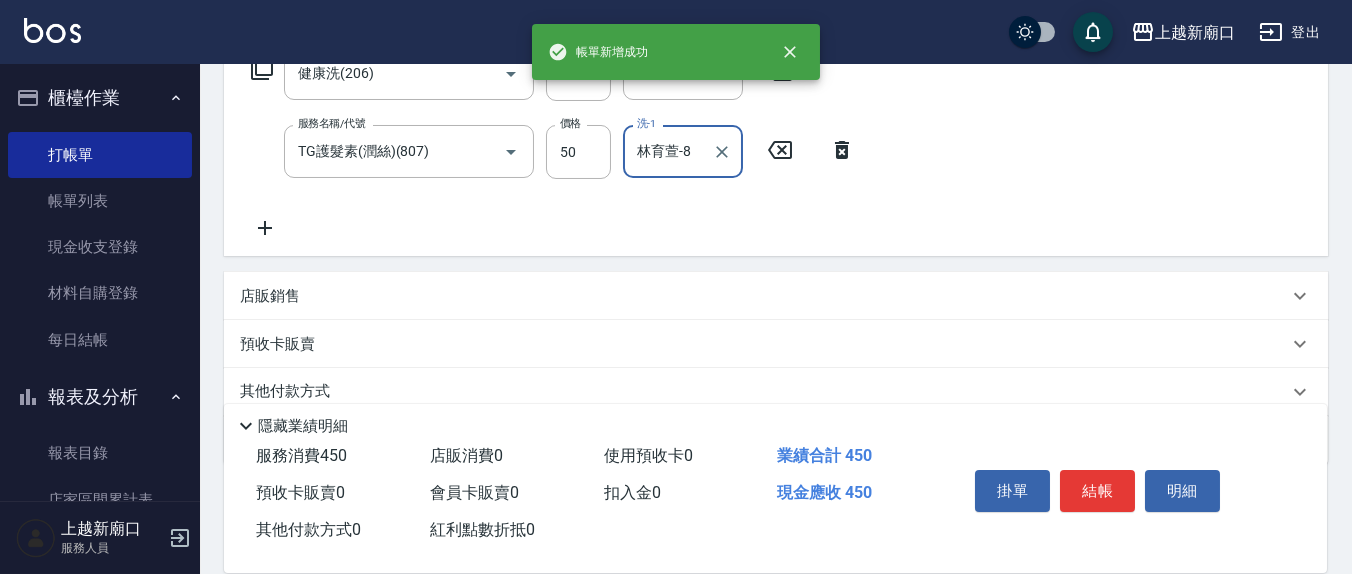 type on "林育萱-8" 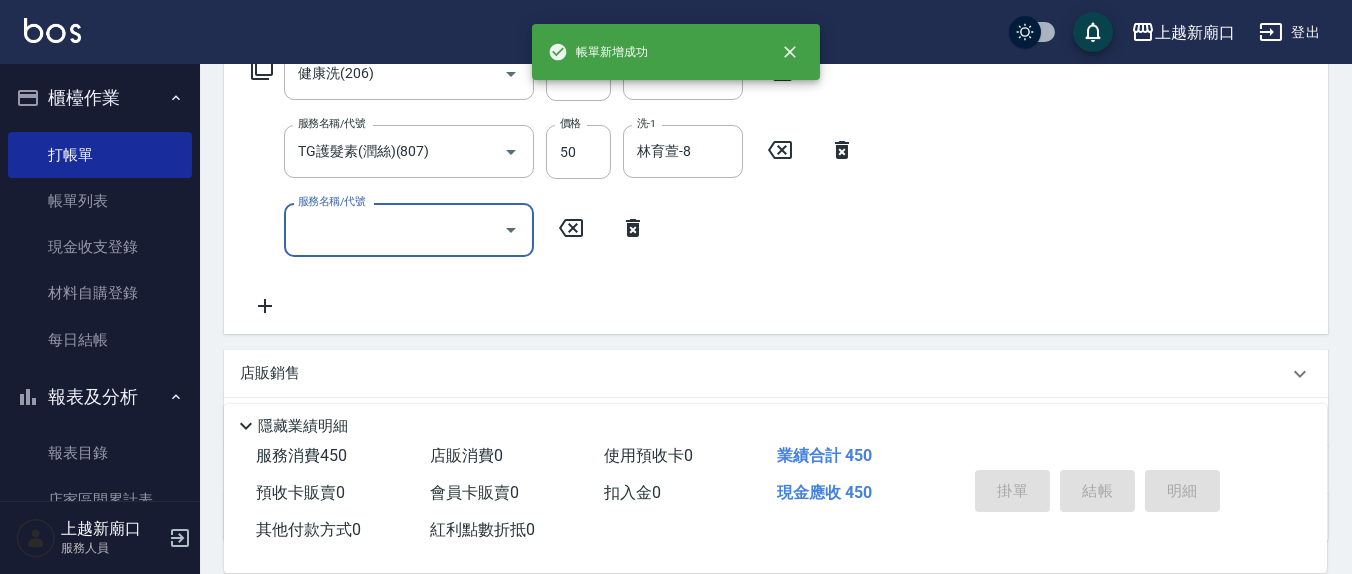 type 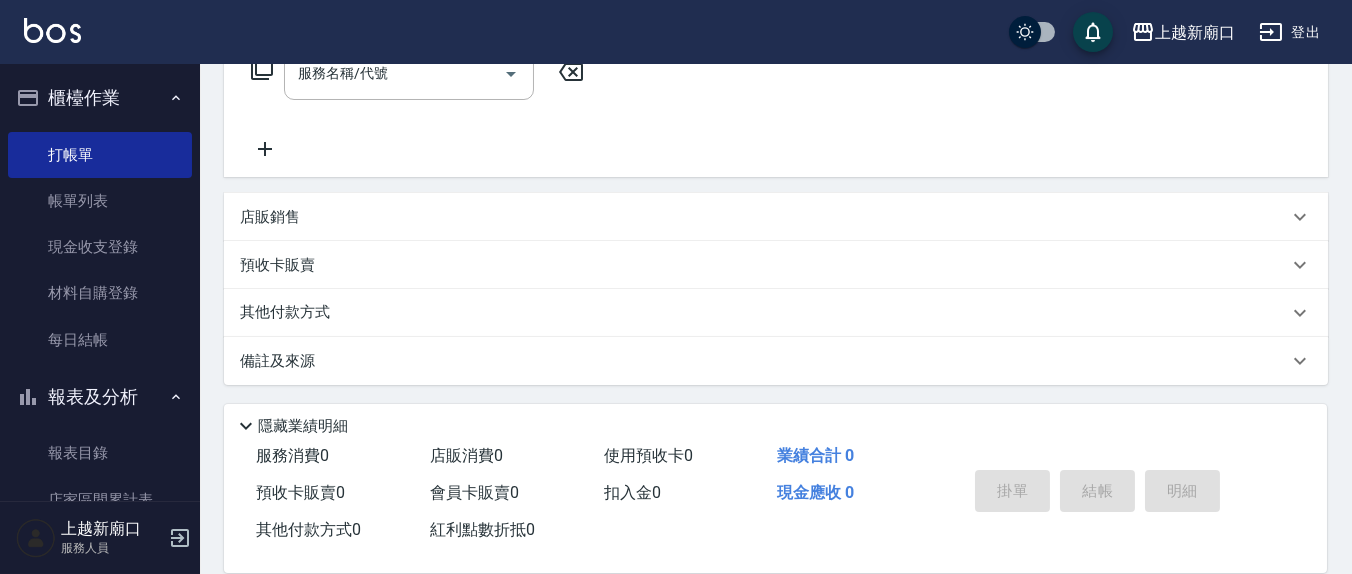 scroll, scrollTop: 0, scrollLeft: 0, axis: both 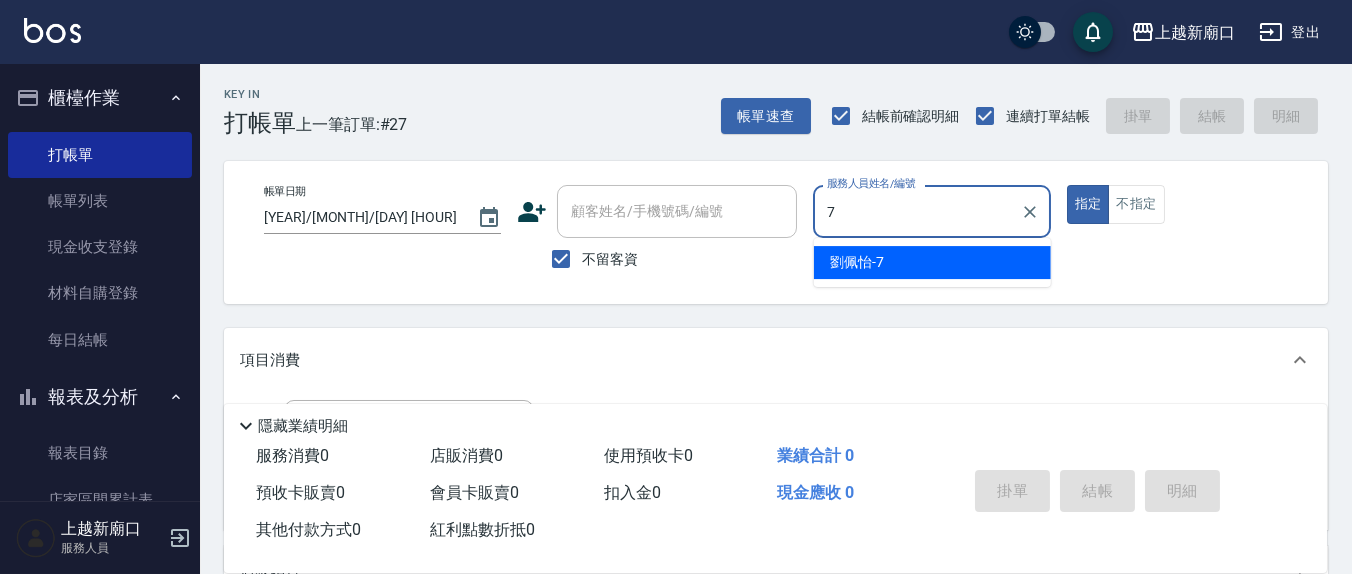type on "劉佩怡-7" 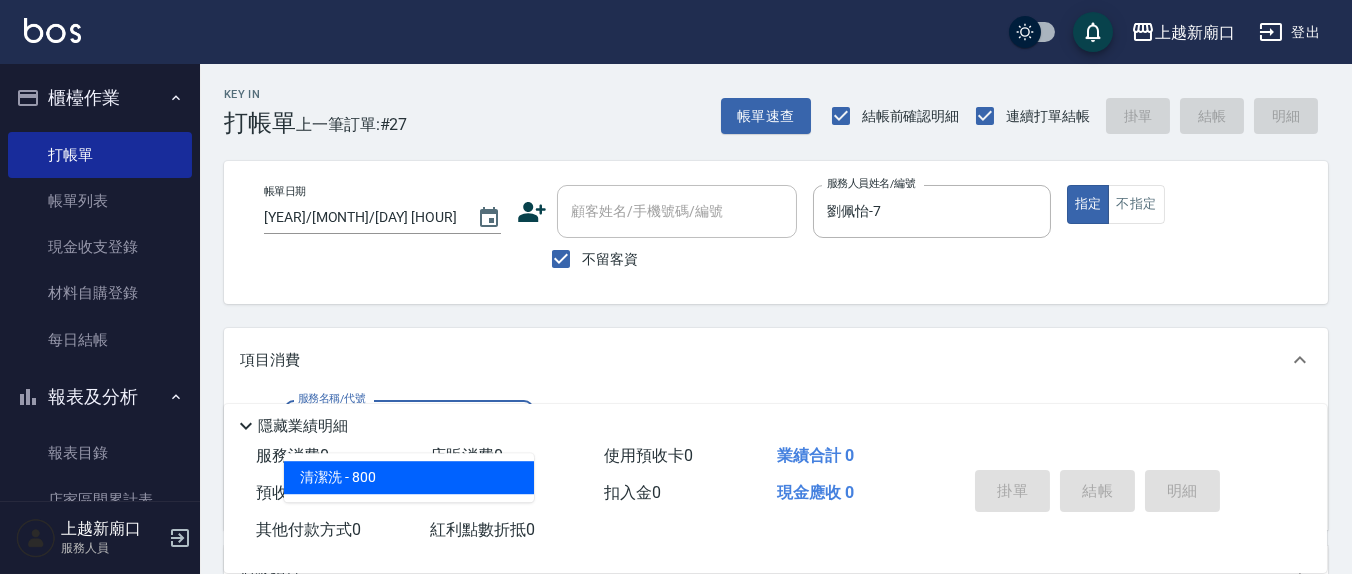 type on "清潔洗(207)" 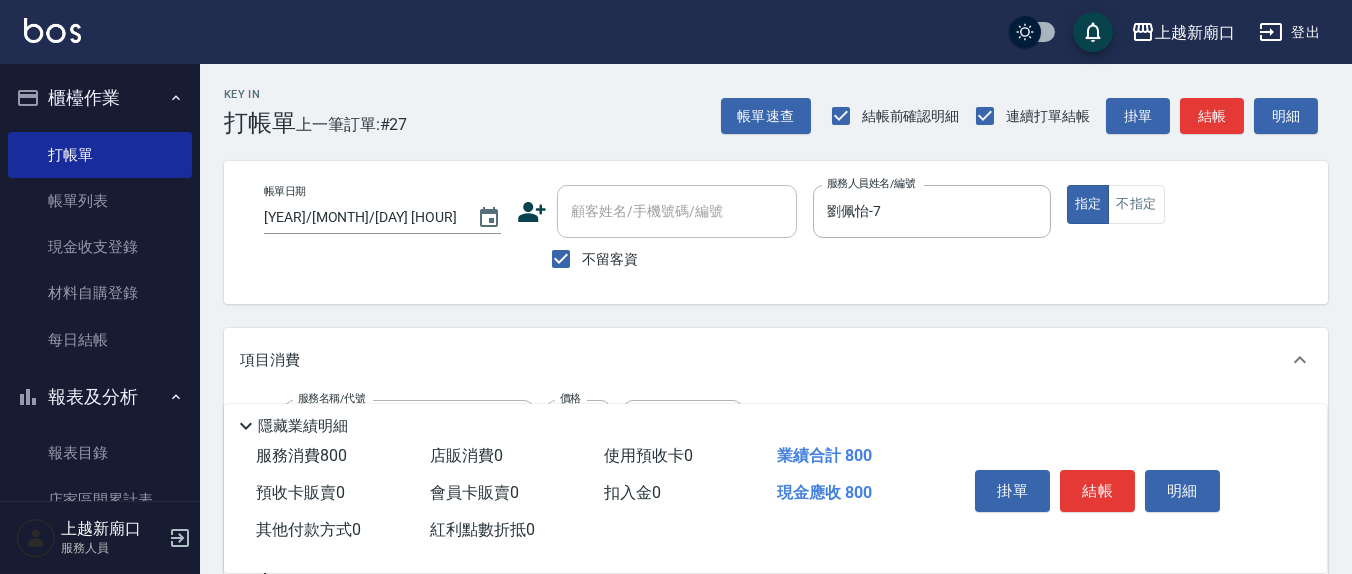 scroll, scrollTop: 208, scrollLeft: 0, axis: vertical 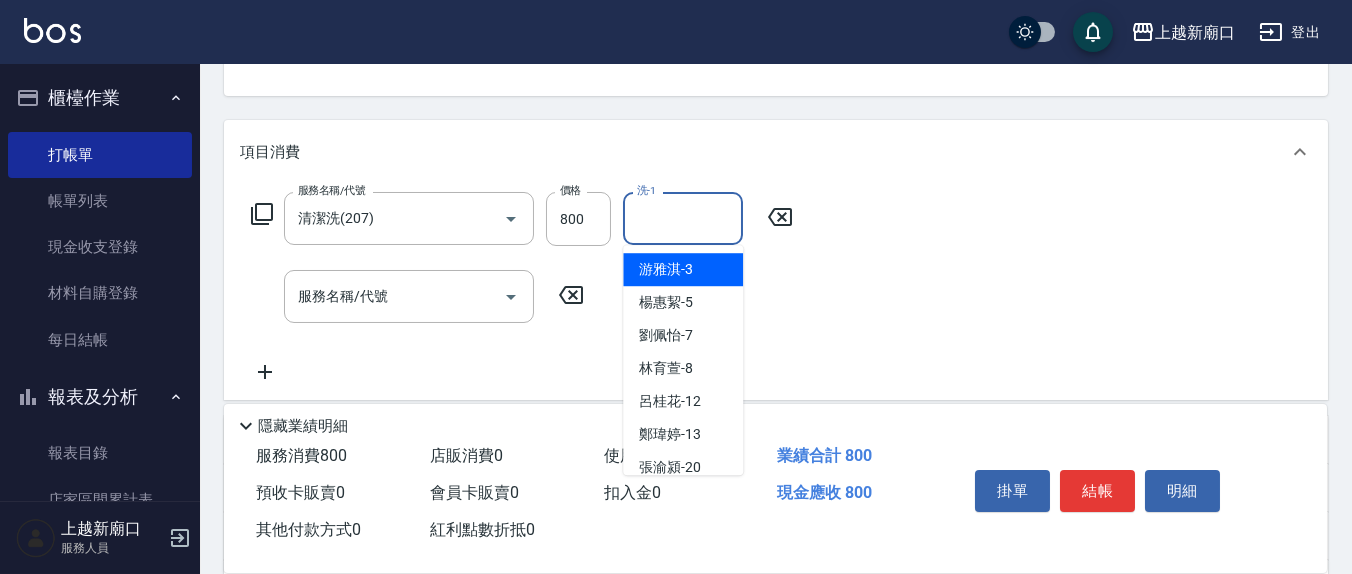 click on "洗-1" at bounding box center (683, 218) 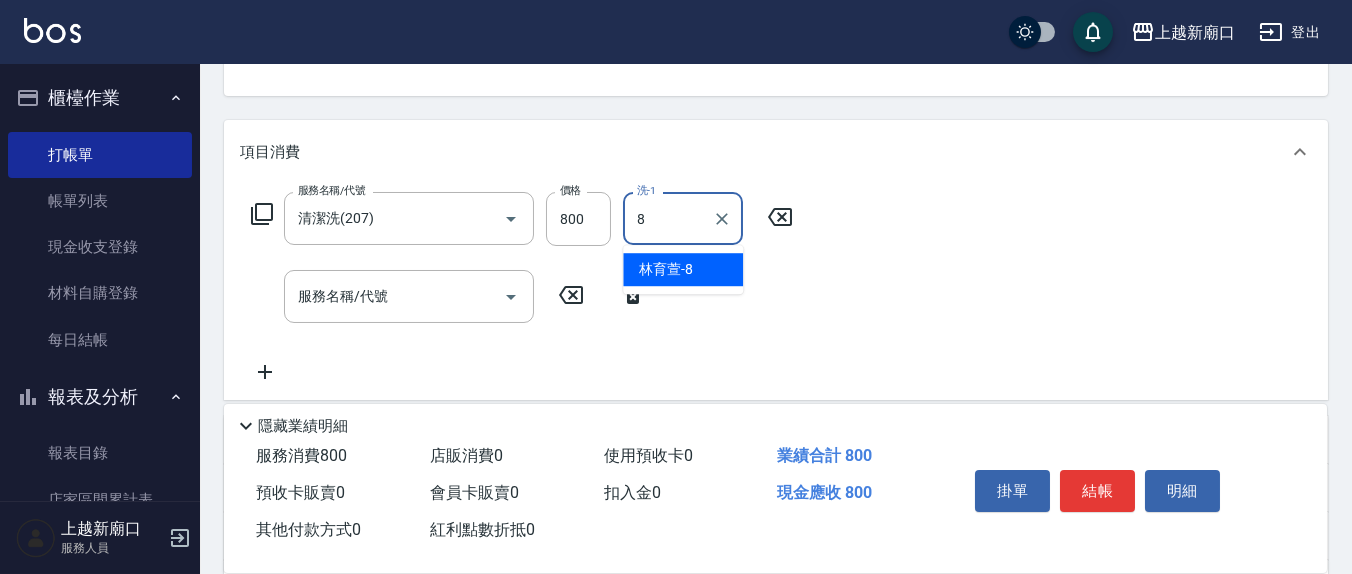 type on "林育萱-8" 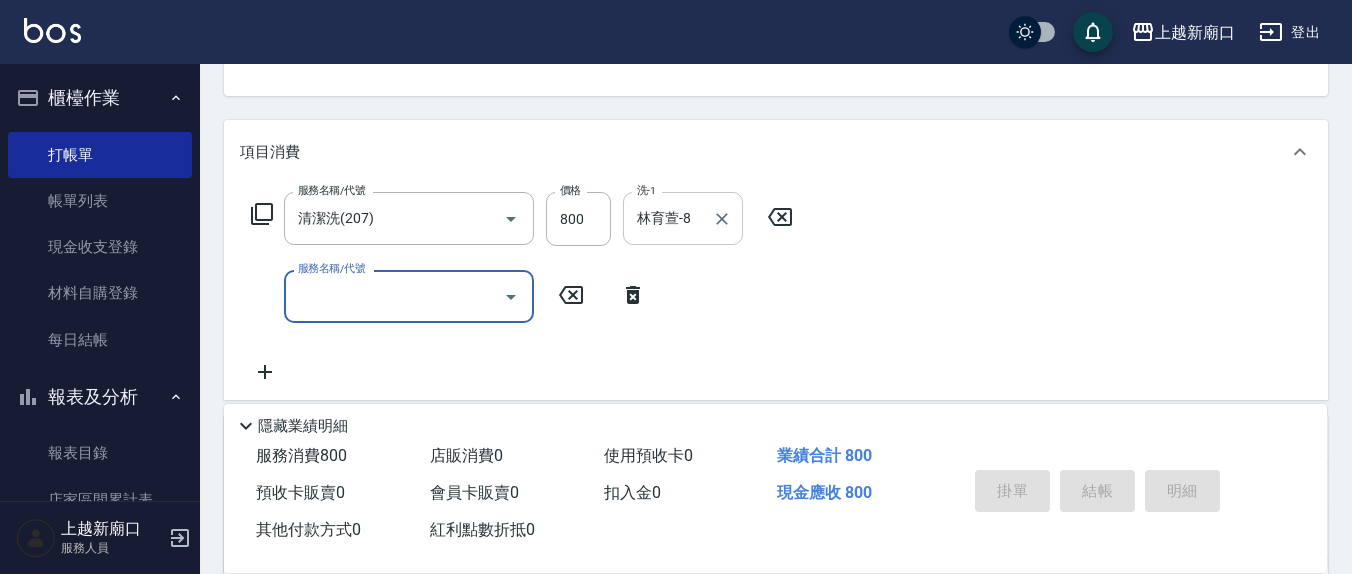 type 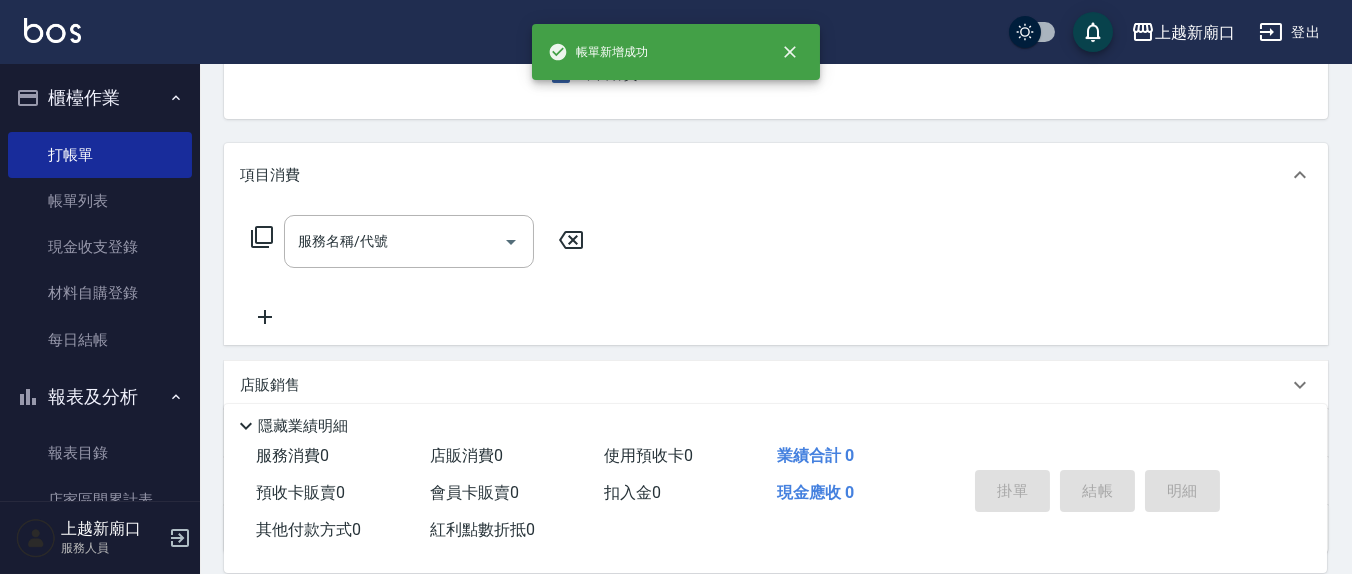 scroll, scrollTop: 0, scrollLeft: 0, axis: both 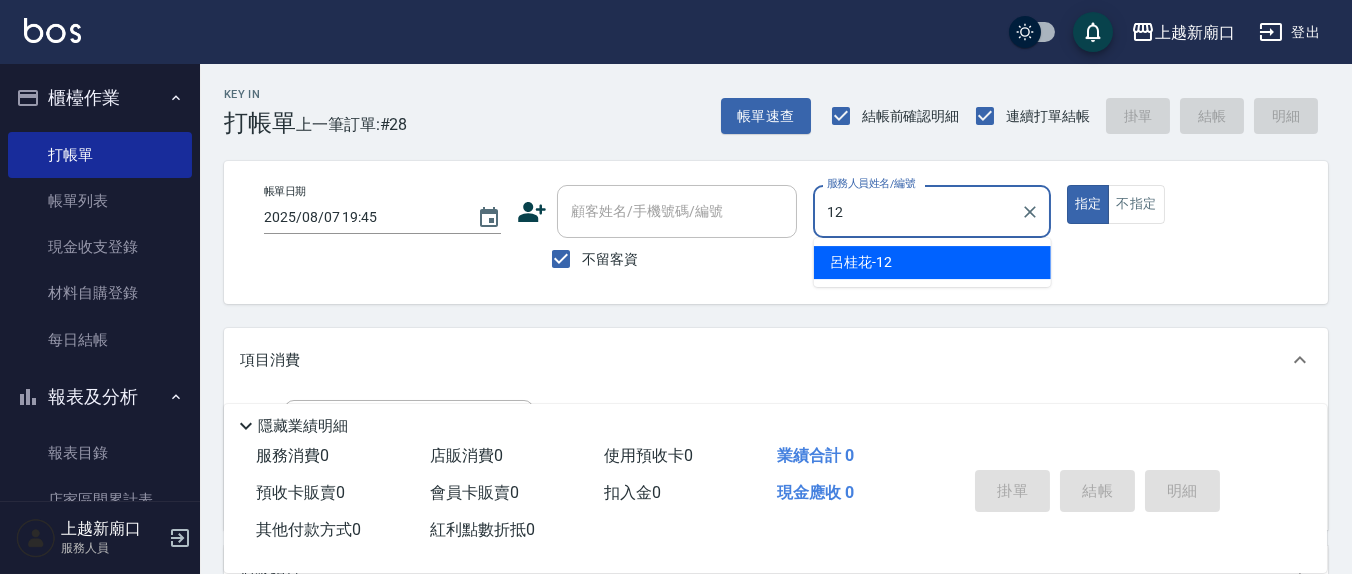 type on "呂桂花-12" 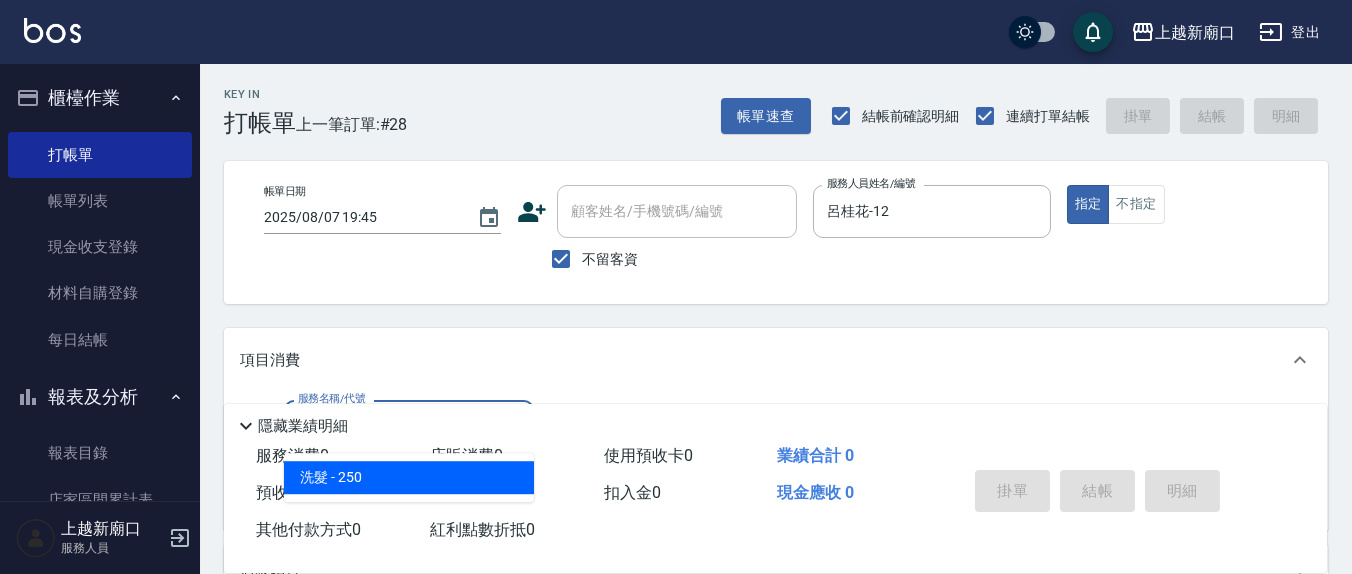 type on "洗髮(201)" 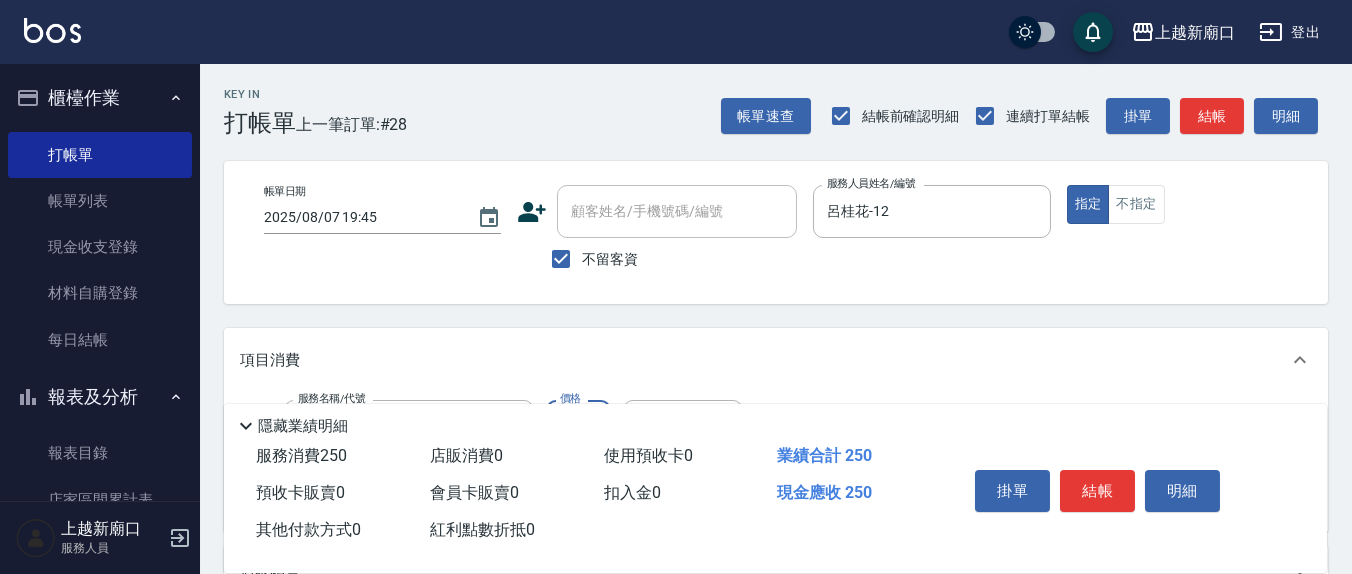 scroll, scrollTop: 208, scrollLeft: 0, axis: vertical 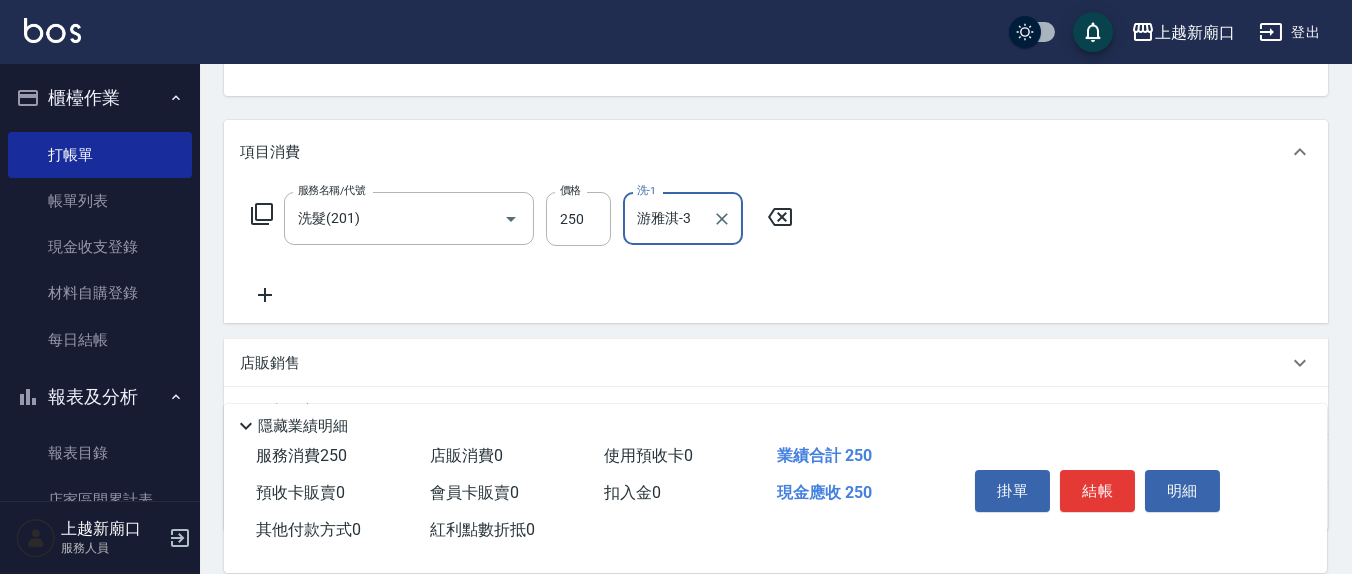 type on "游雅淇-3" 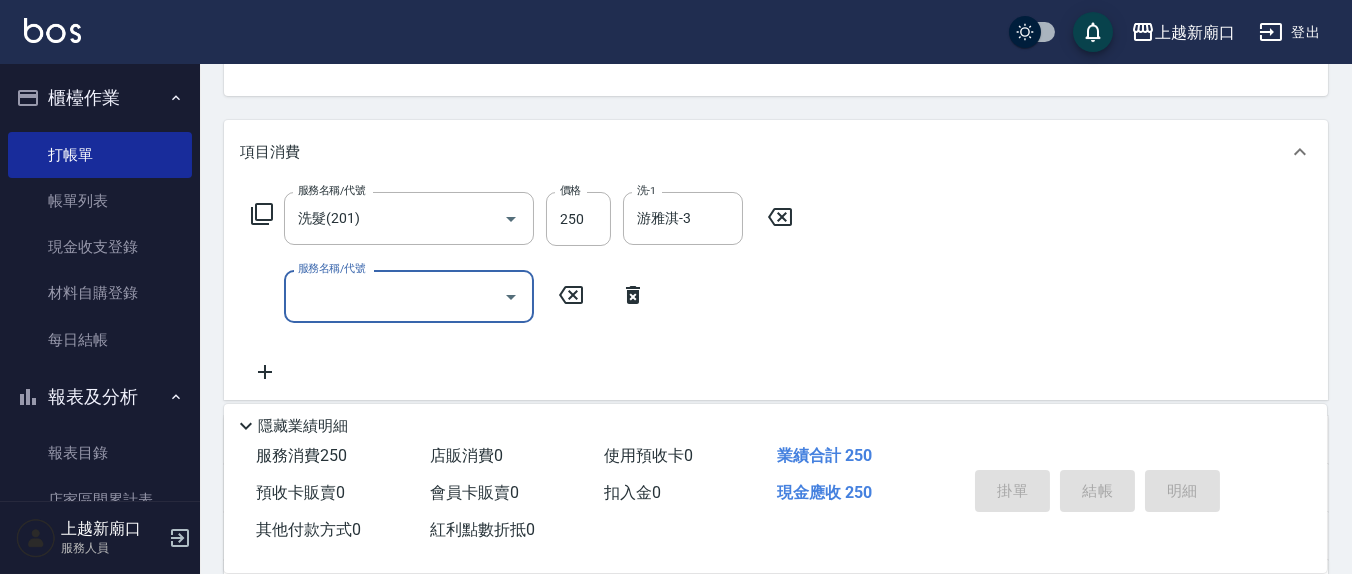 type 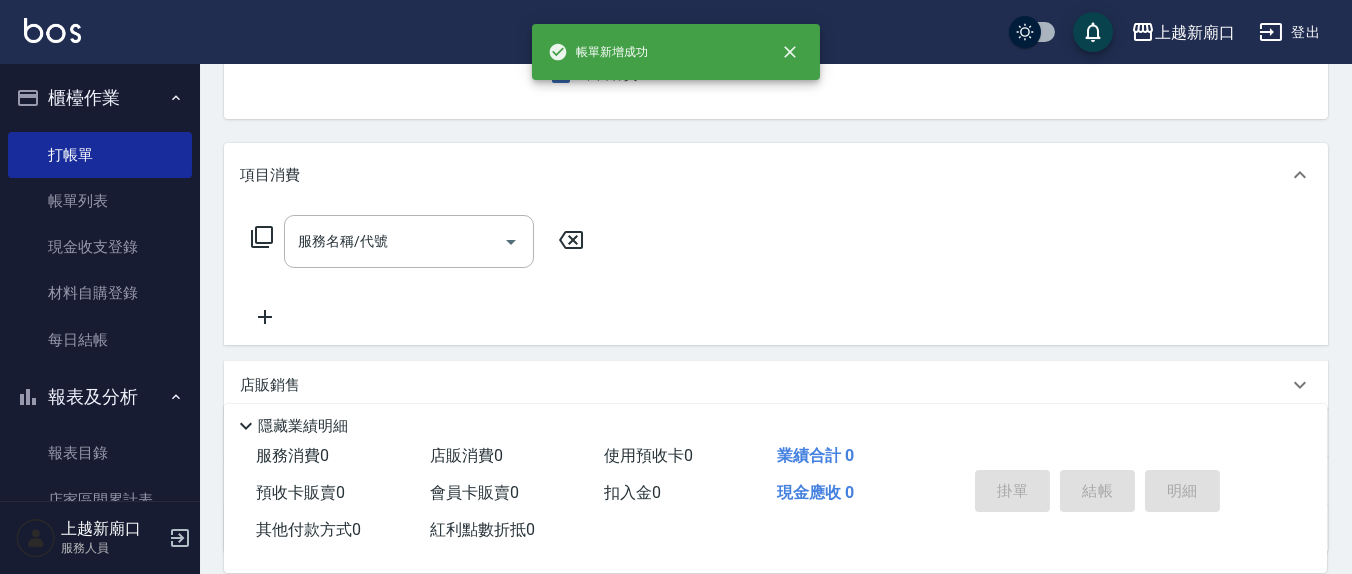 scroll, scrollTop: 0, scrollLeft: 0, axis: both 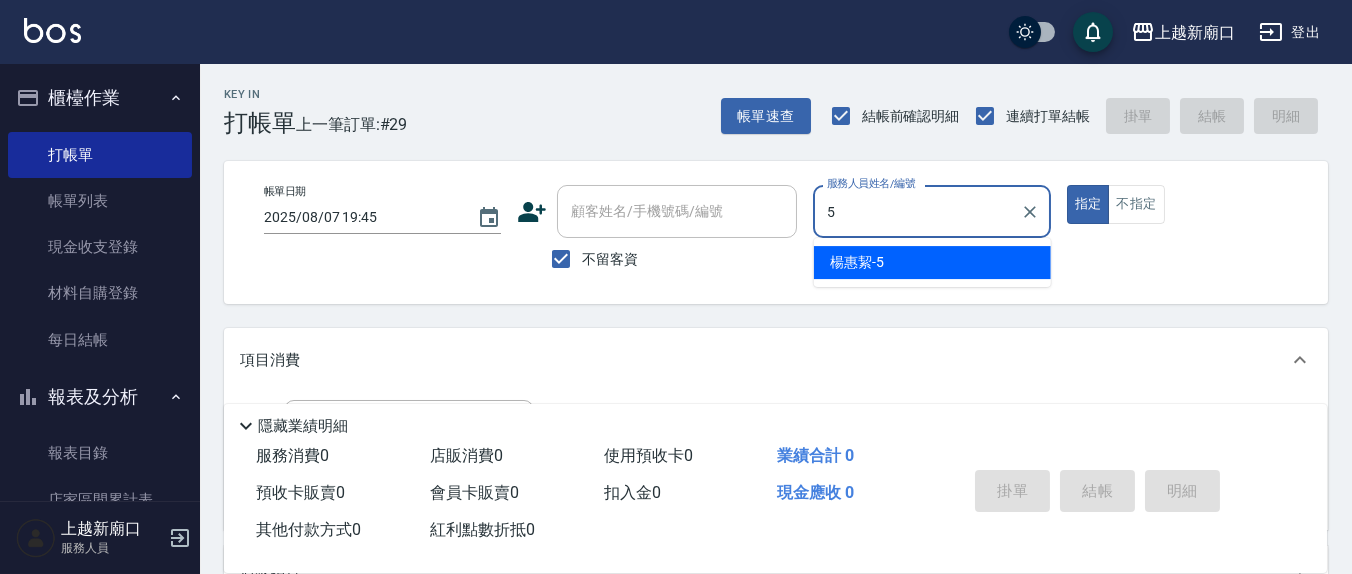 type on "楊惠絜-5" 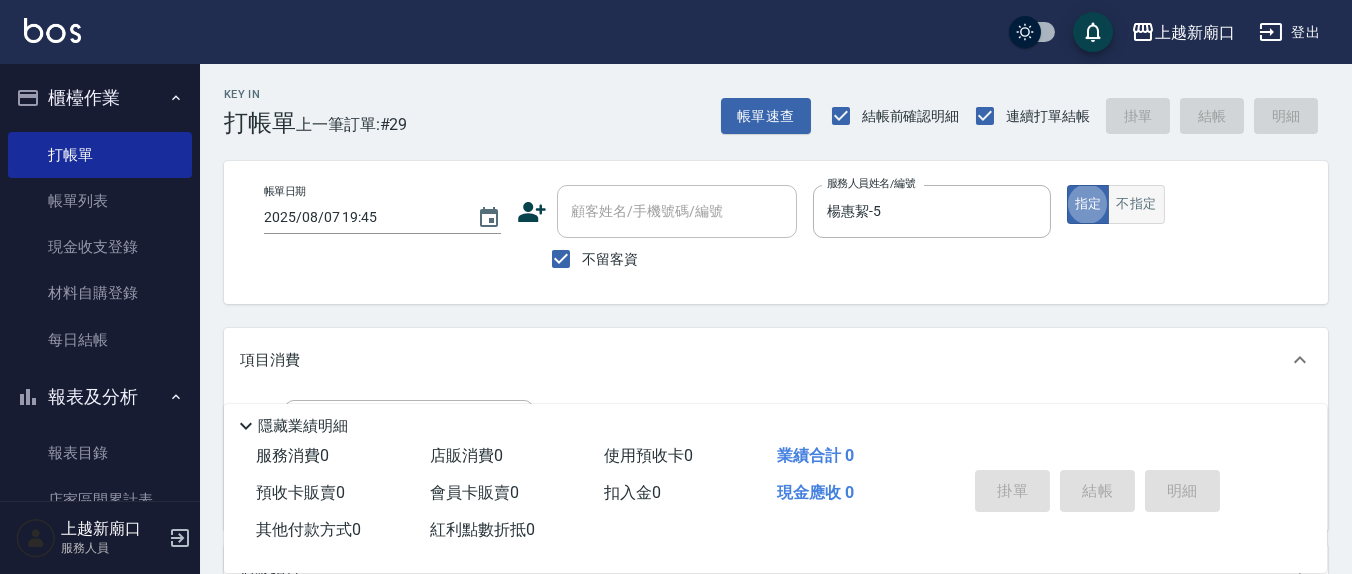 click on "不指定" at bounding box center [1136, 204] 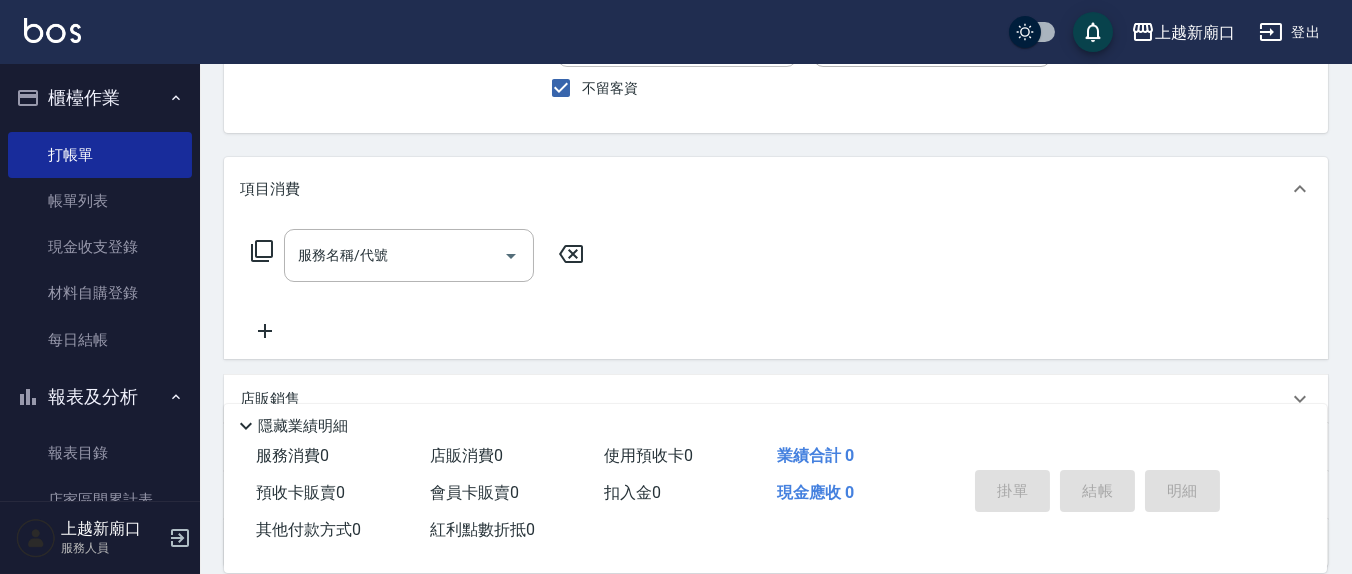 scroll, scrollTop: 208, scrollLeft: 0, axis: vertical 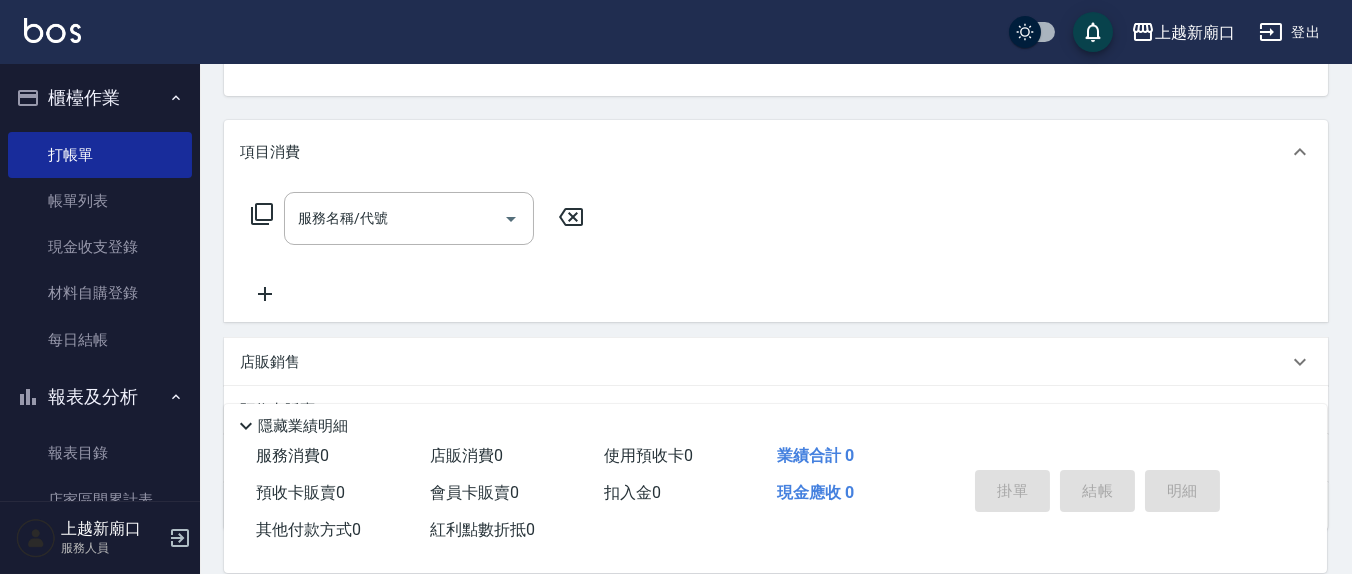 type on "false" 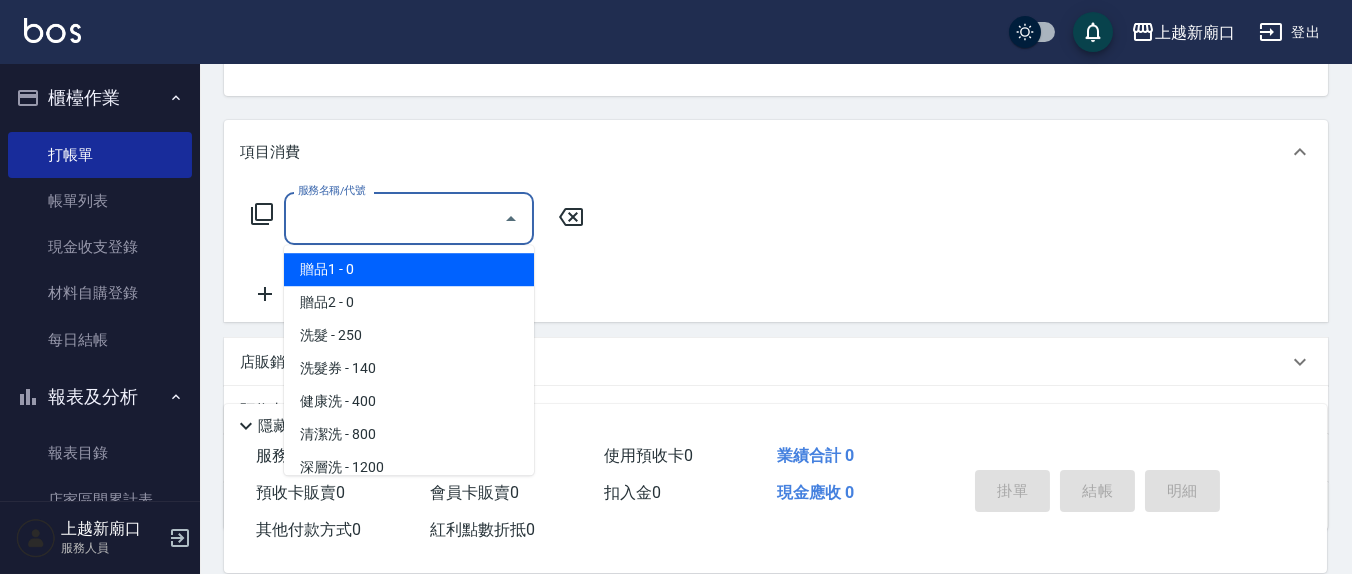 click on "服務名稱/代號" at bounding box center (394, 218) 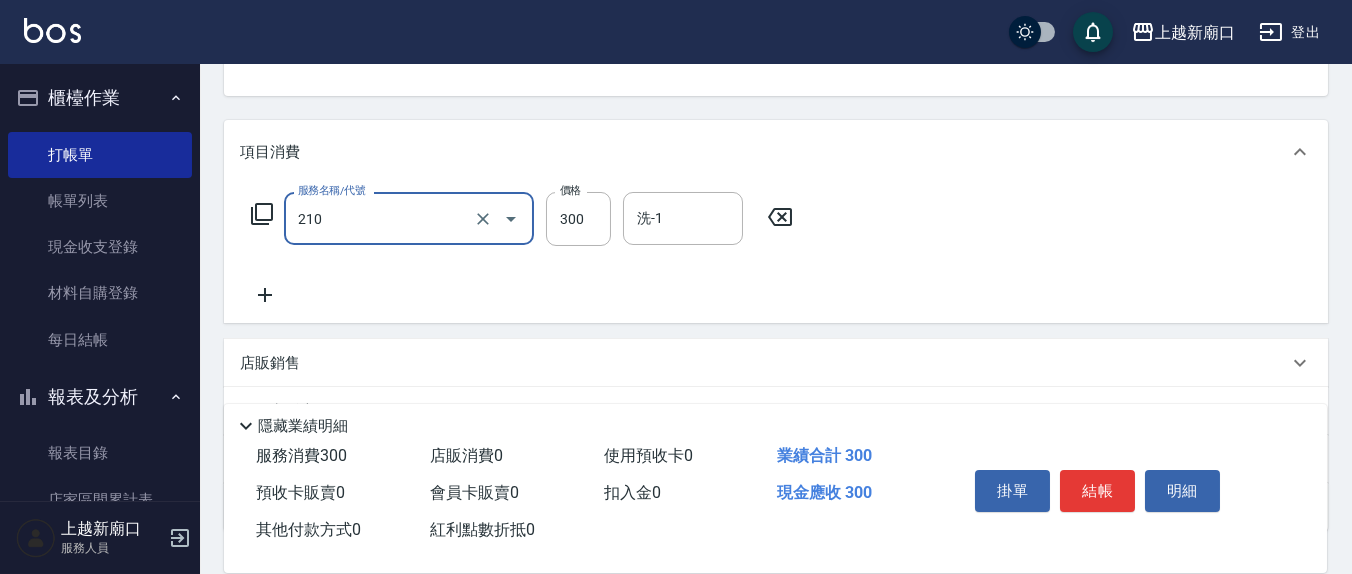 type on "歐娜洗髮精(210)" 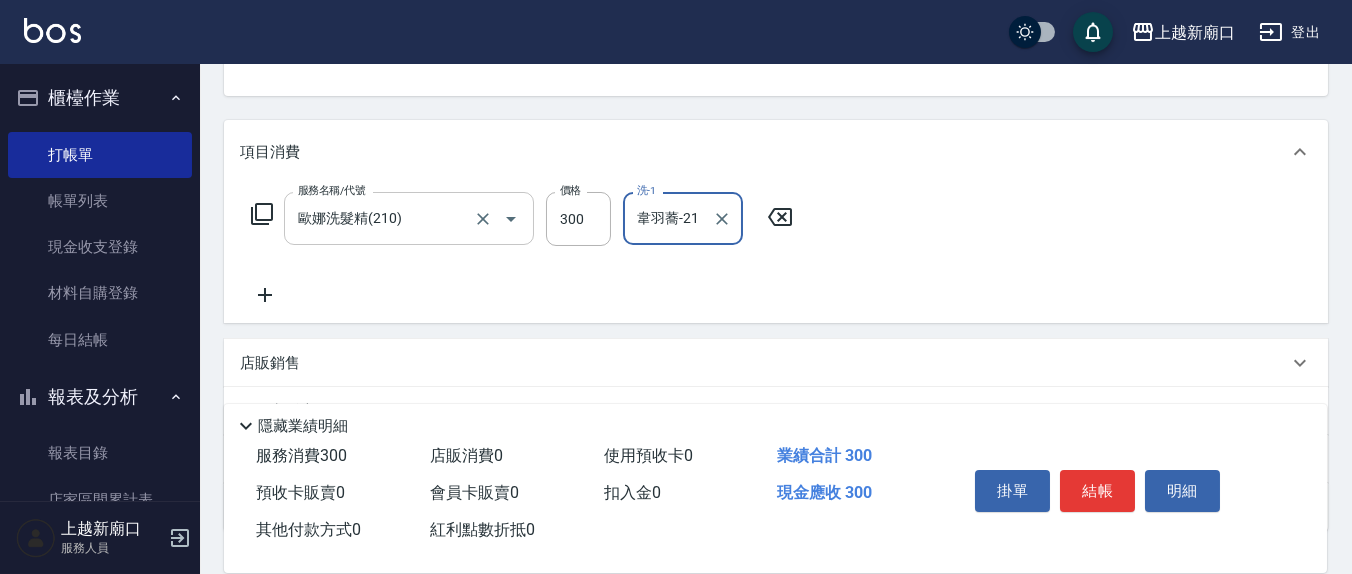 type on "韋羽蕎-21" 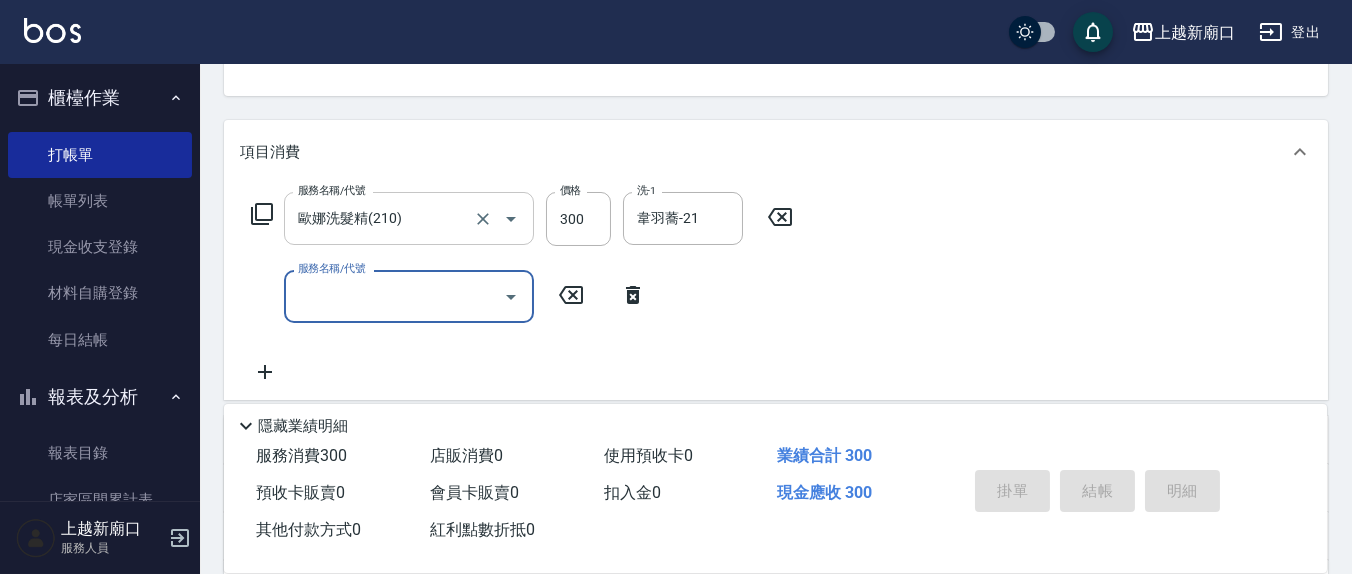 type 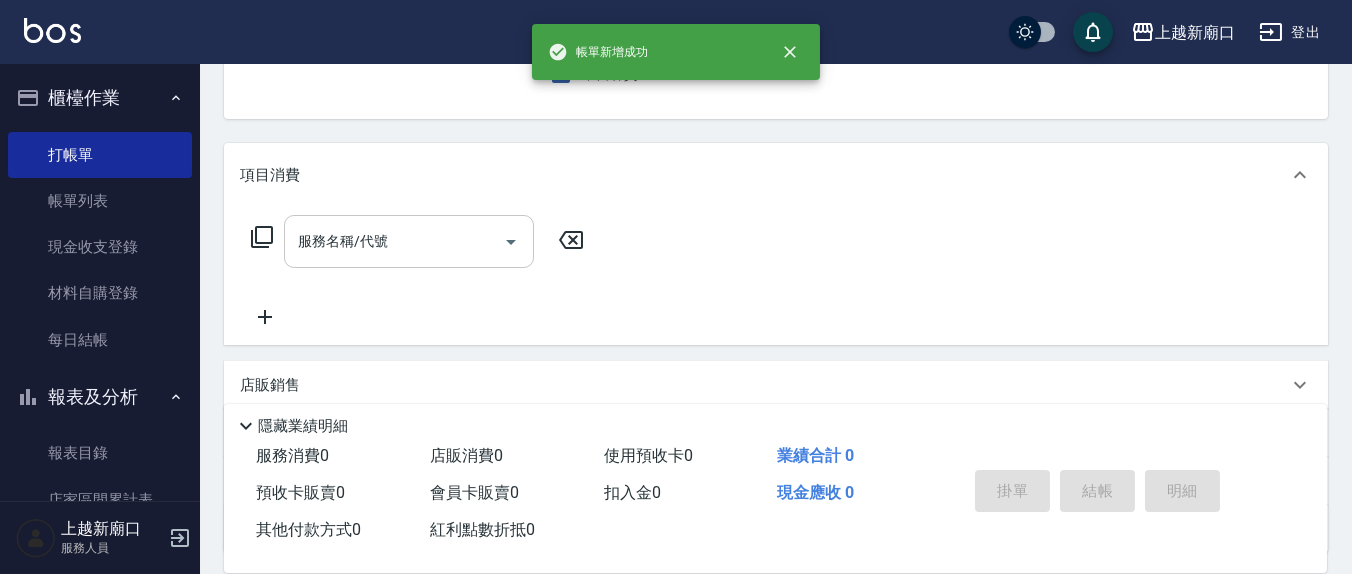 scroll, scrollTop: 0, scrollLeft: 0, axis: both 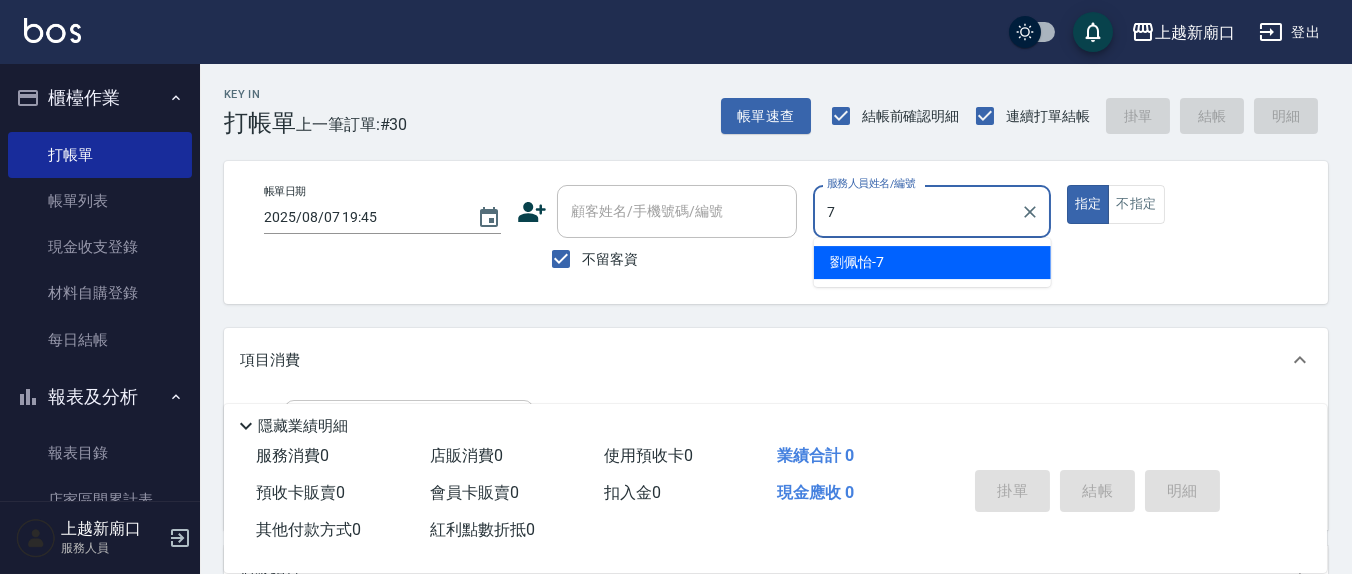 type on "劉佩怡-7" 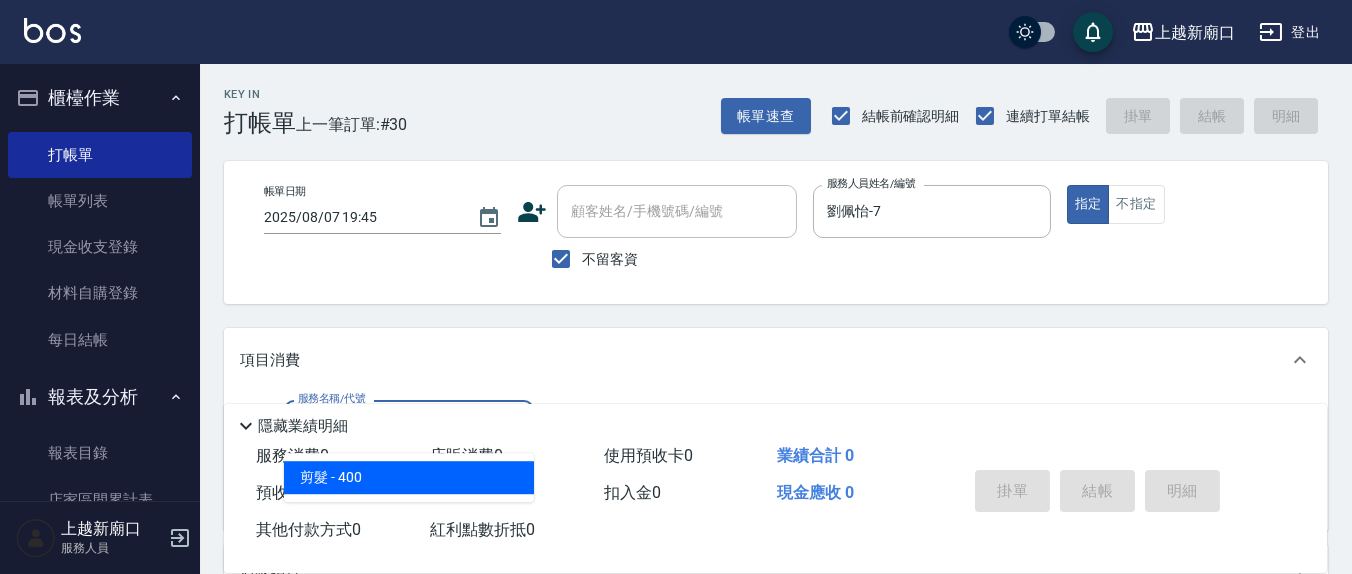 type on "剪髮(401)" 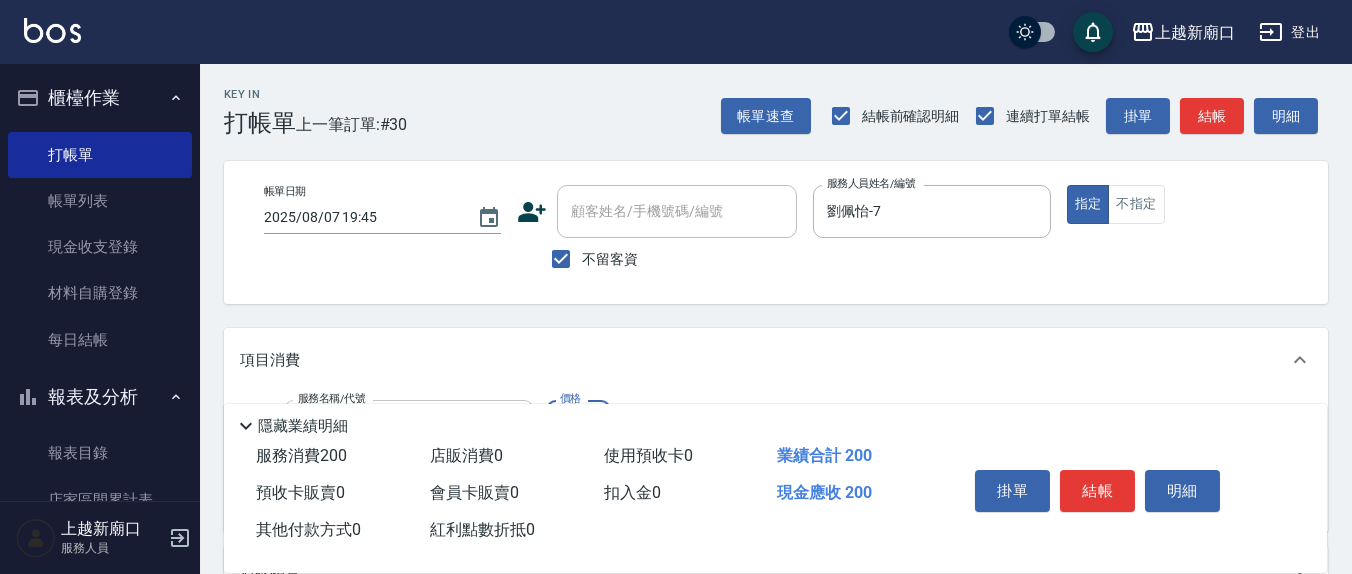 type on "200" 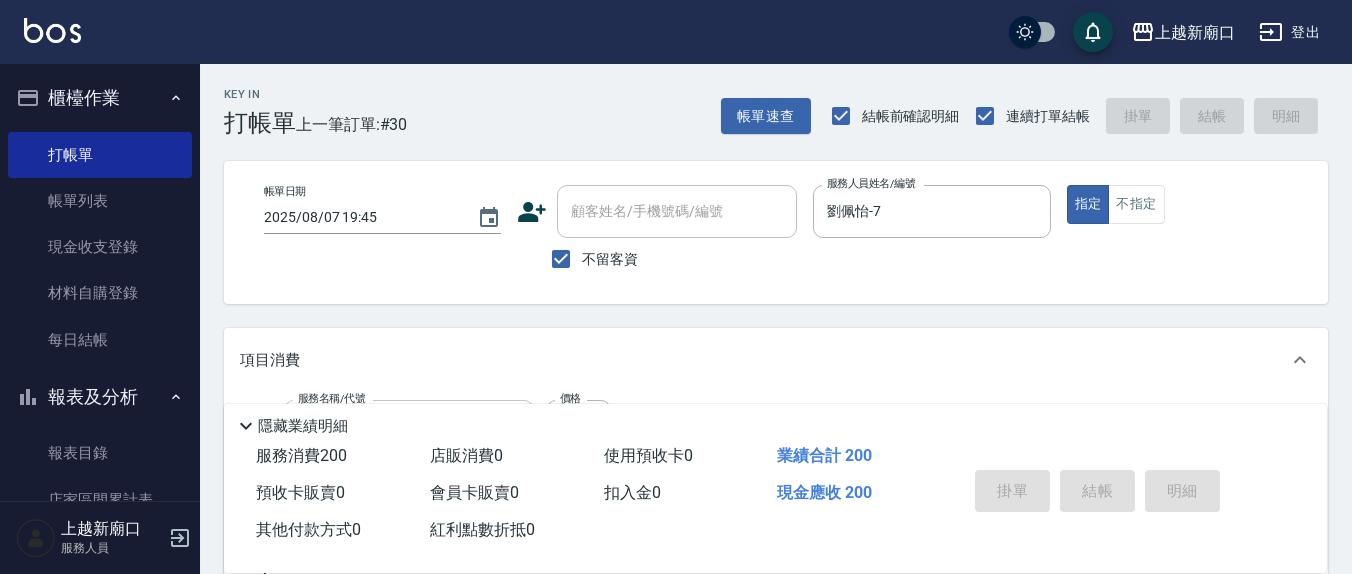 type 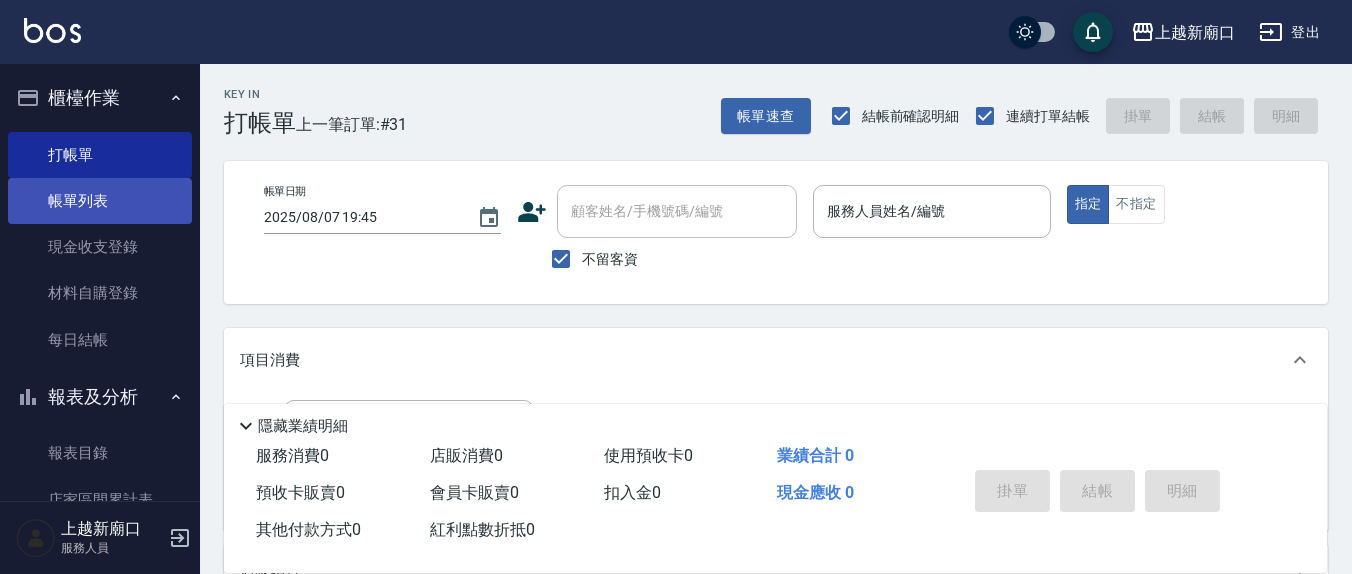 click on "帳單列表" at bounding box center [100, 201] 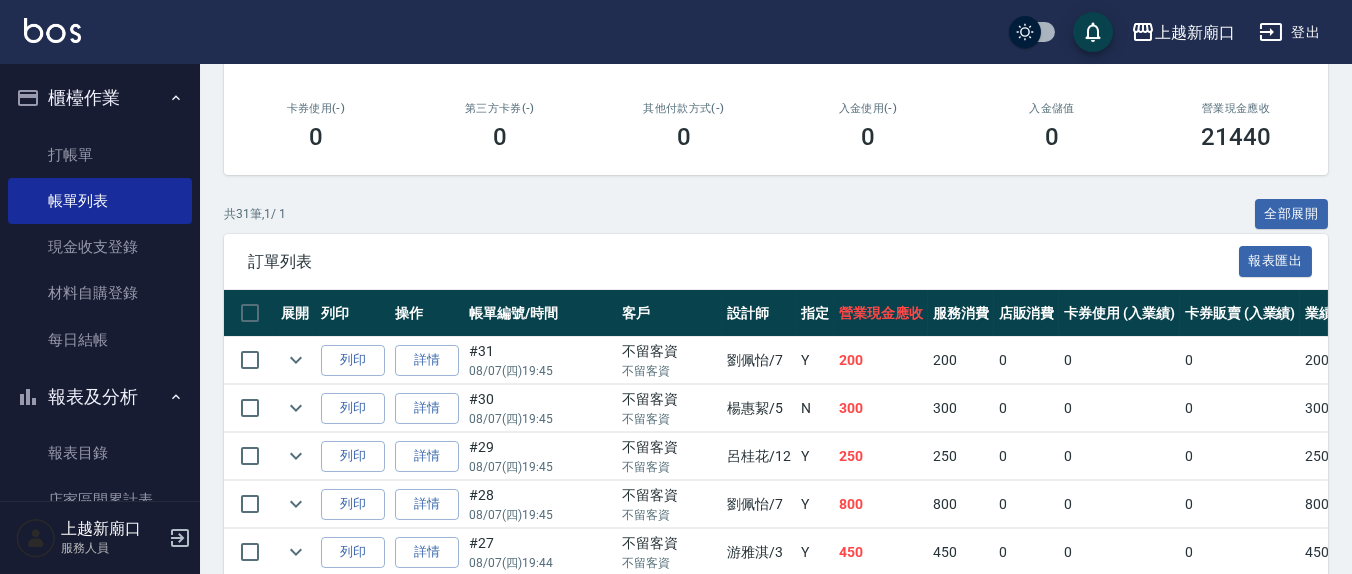 scroll, scrollTop: 416, scrollLeft: 0, axis: vertical 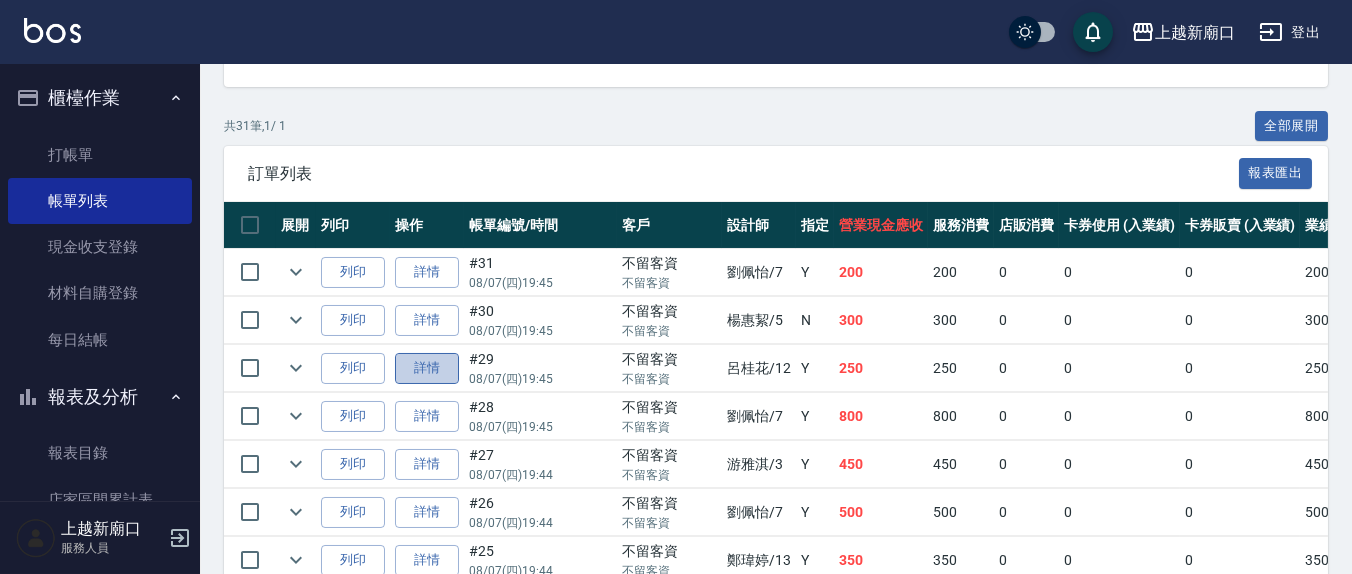 click on "詳情" at bounding box center (427, 368) 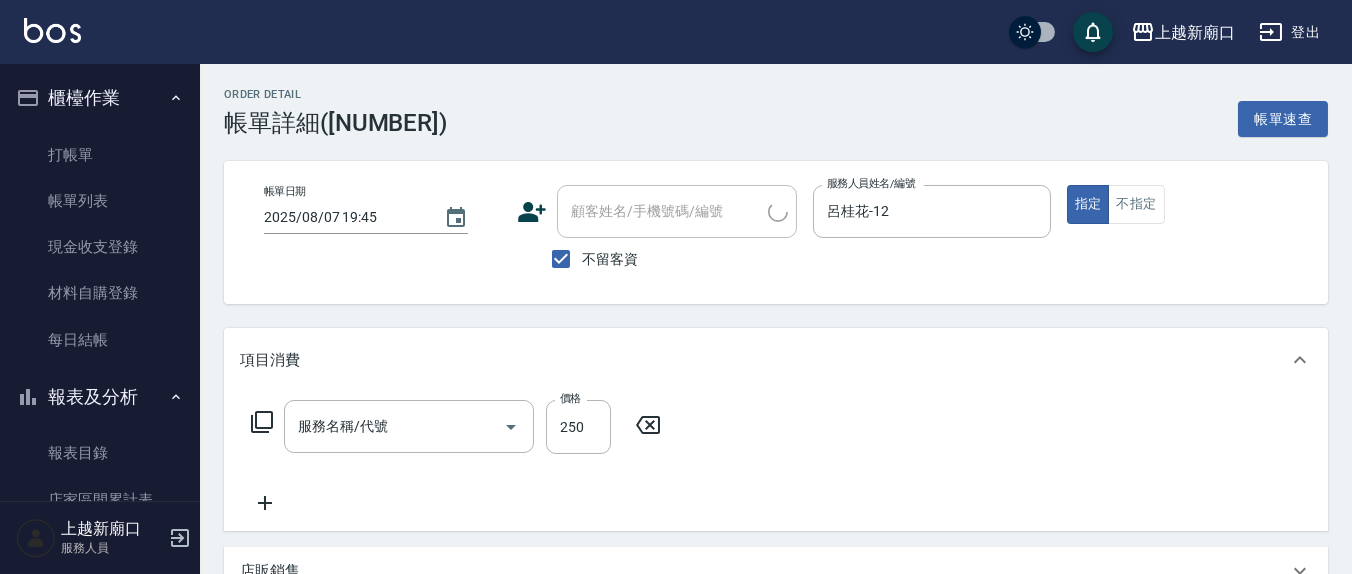 type on "2025/08/07 19:45" 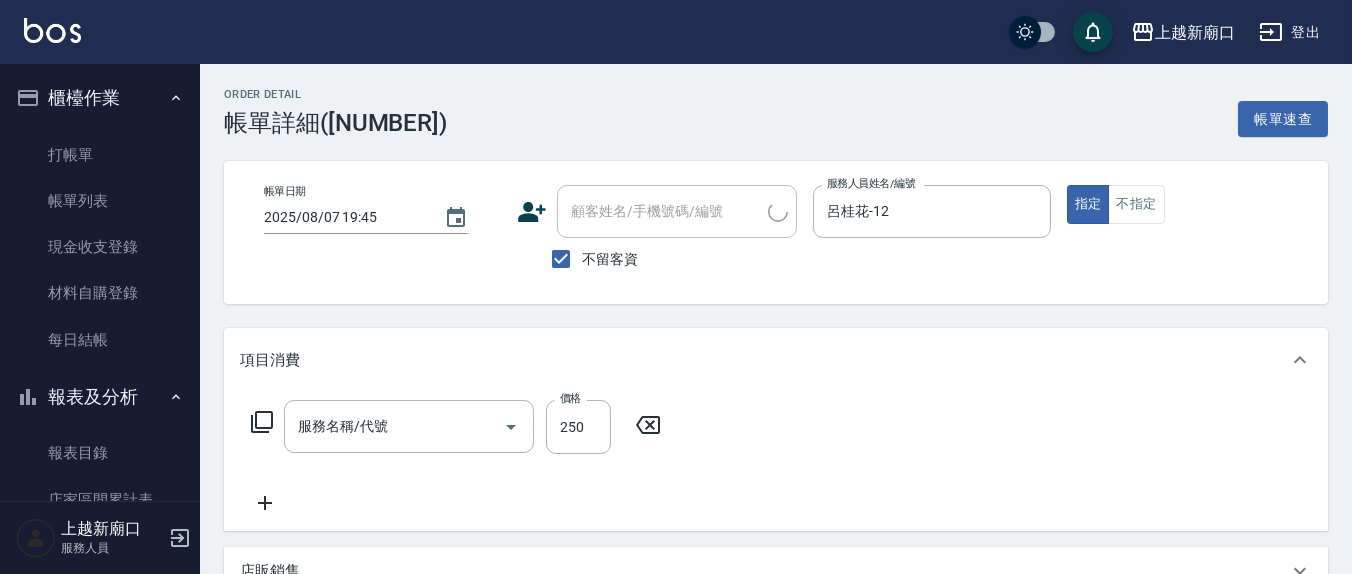 checkbox on "true" 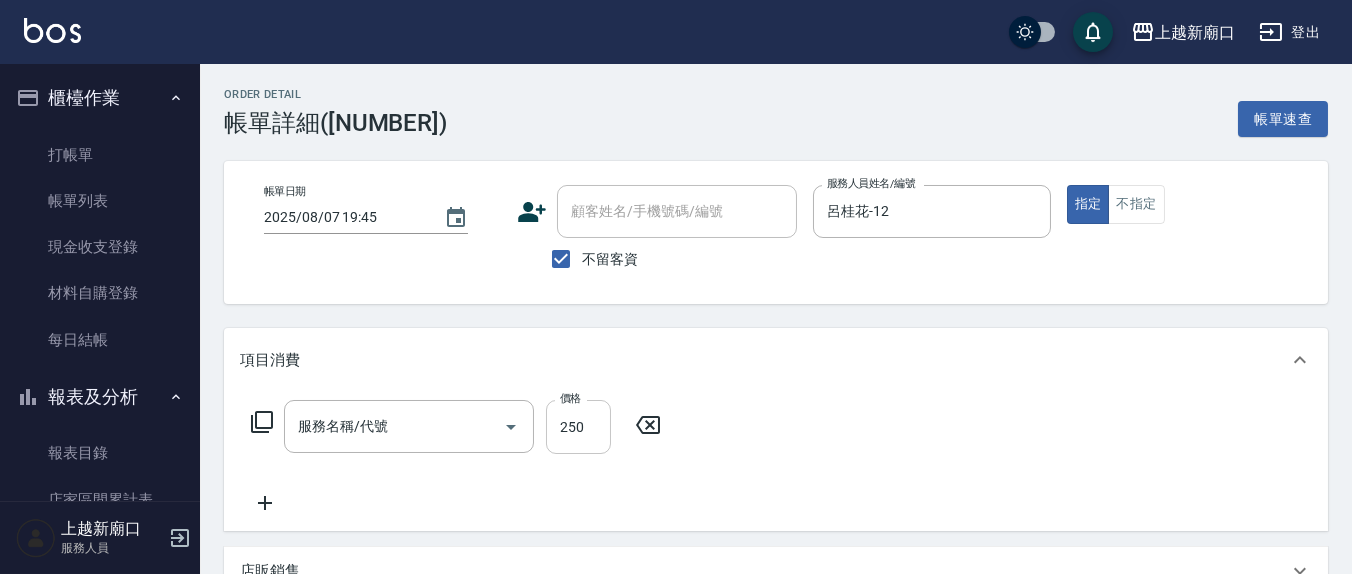 type on "洗髮(201)" 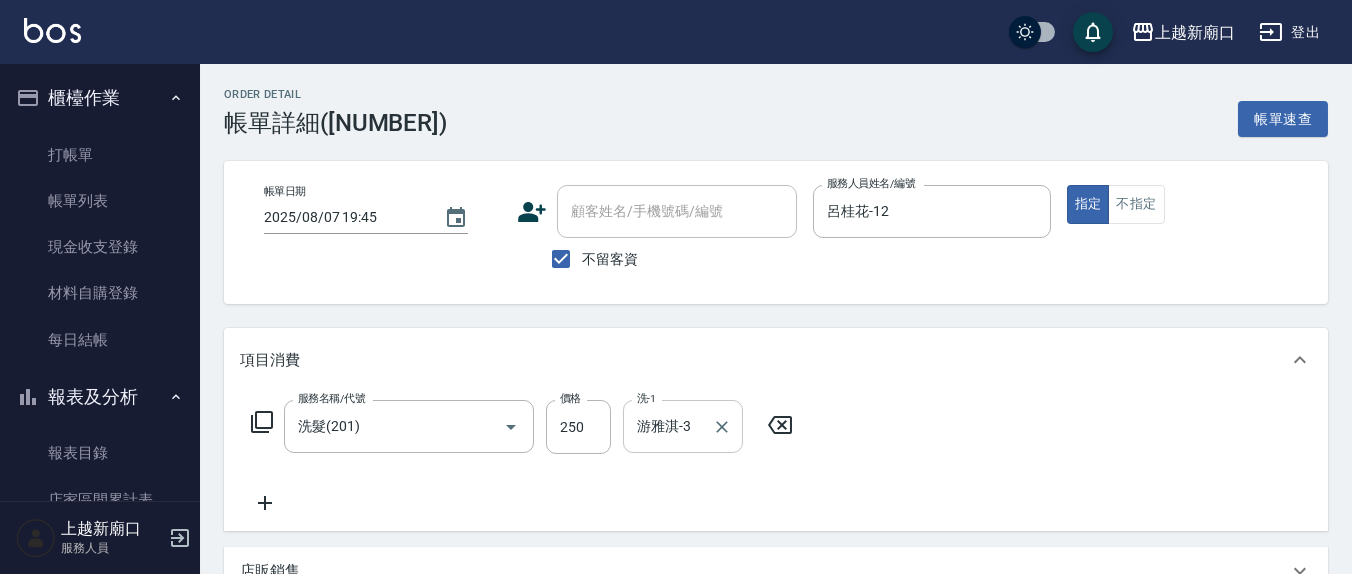 click on "游雅淇-3" at bounding box center [668, 426] 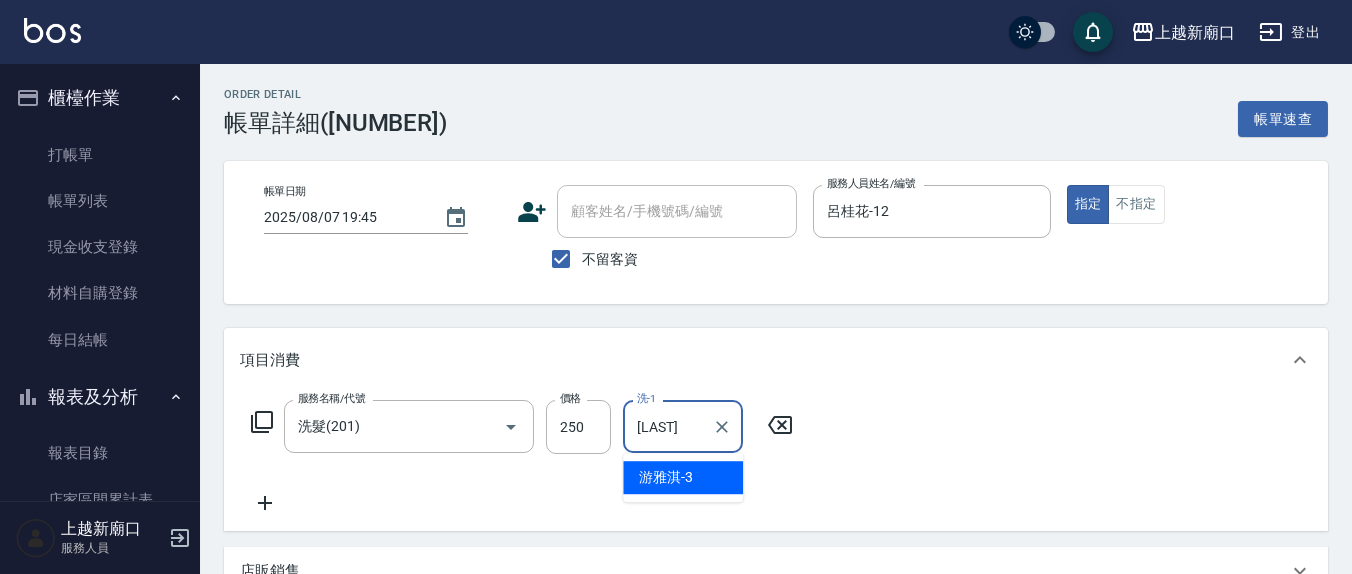 type on "游" 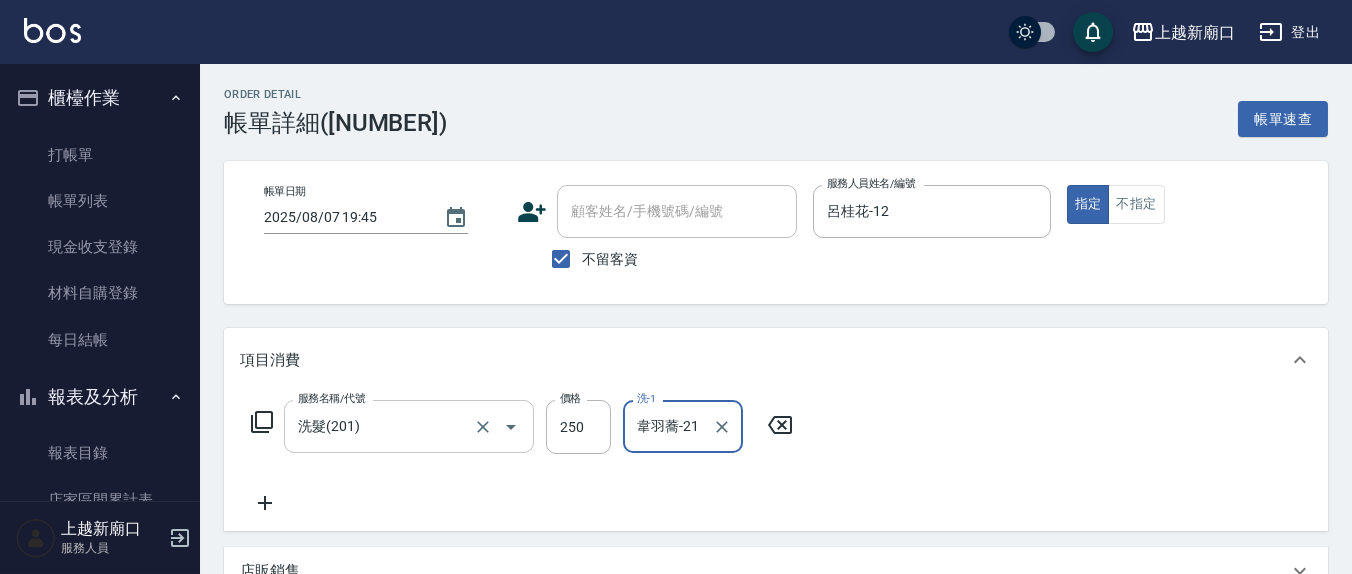 type on "韋羽蕎-21" 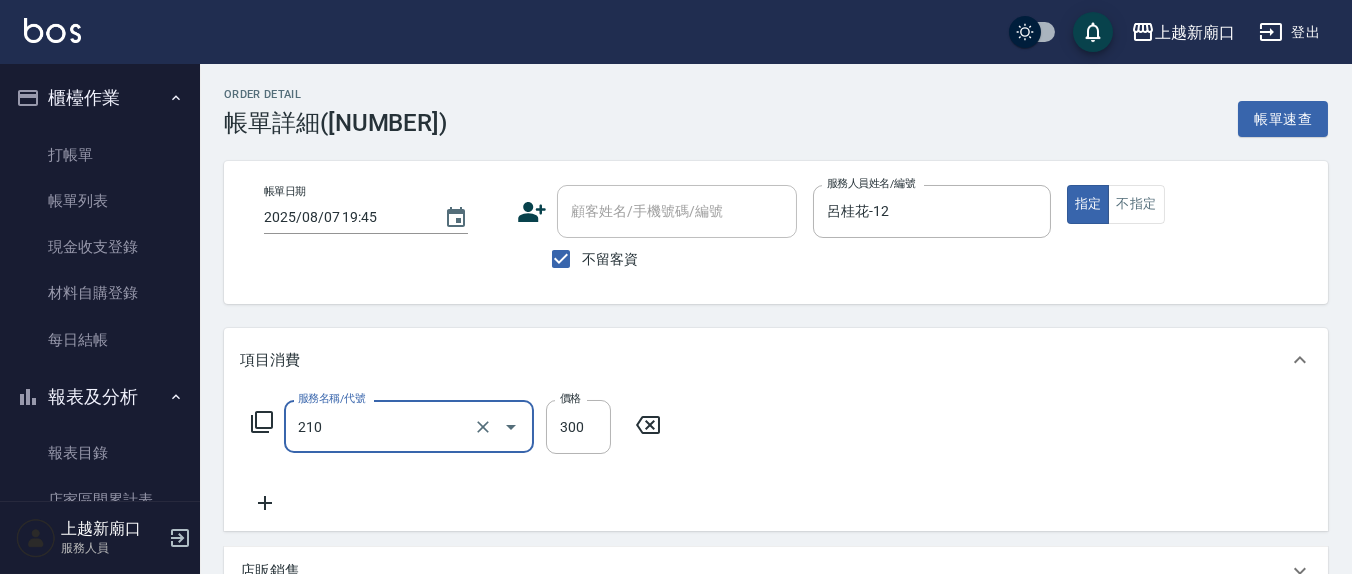 type on "歐娜洗髮精(210)" 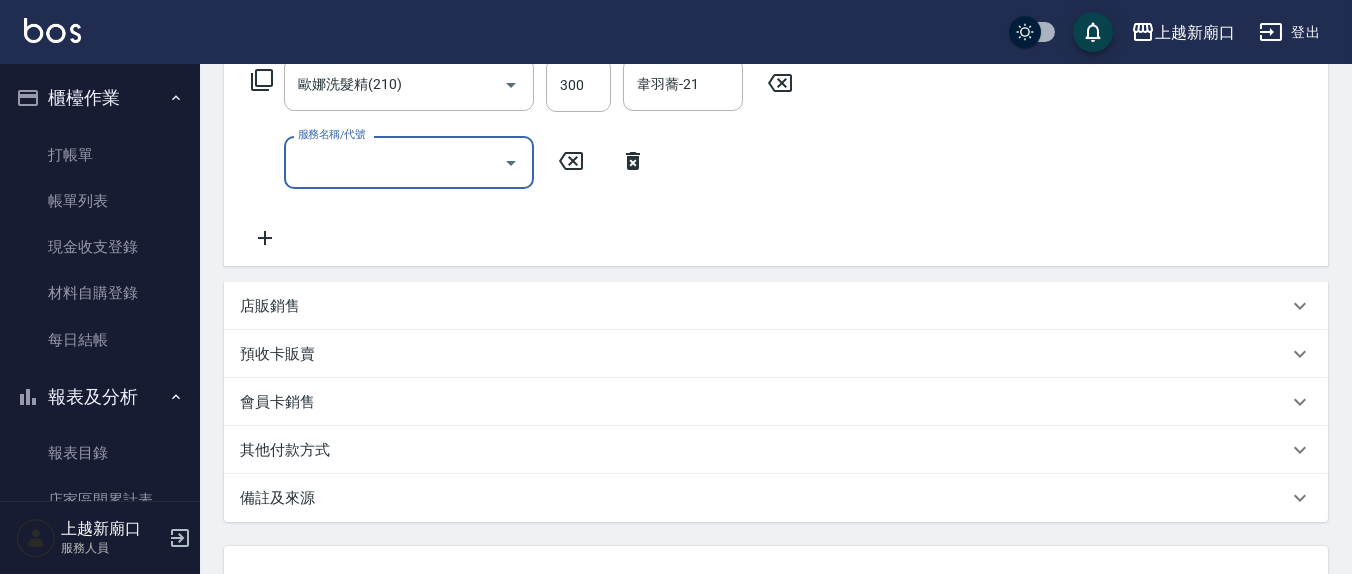 scroll, scrollTop: 503, scrollLeft: 0, axis: vertical 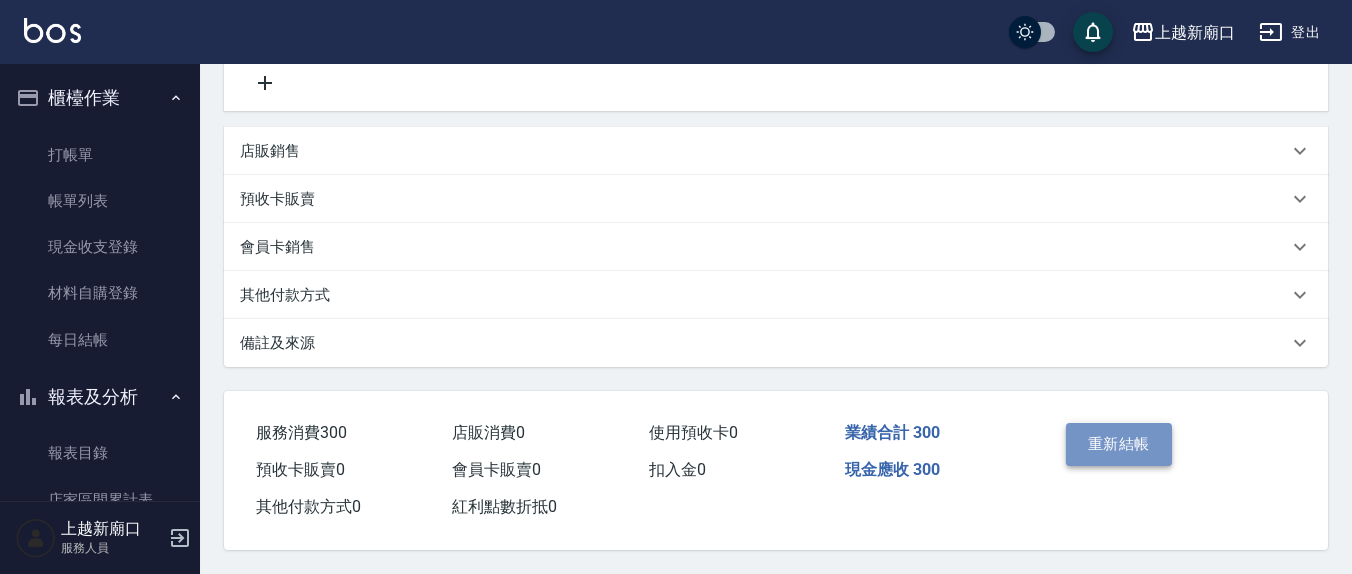 click on "重新結帳" at bounding box center (1119, 444) 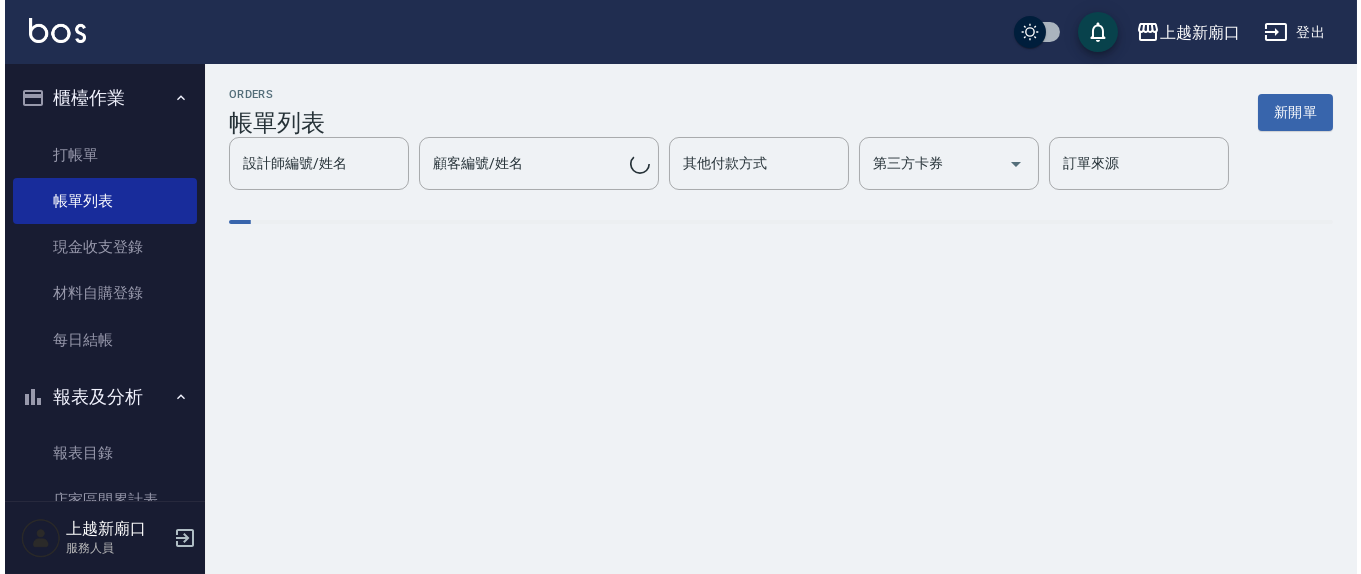 scroll, scrollTop: 0, scrollLeft: 0, axis: both 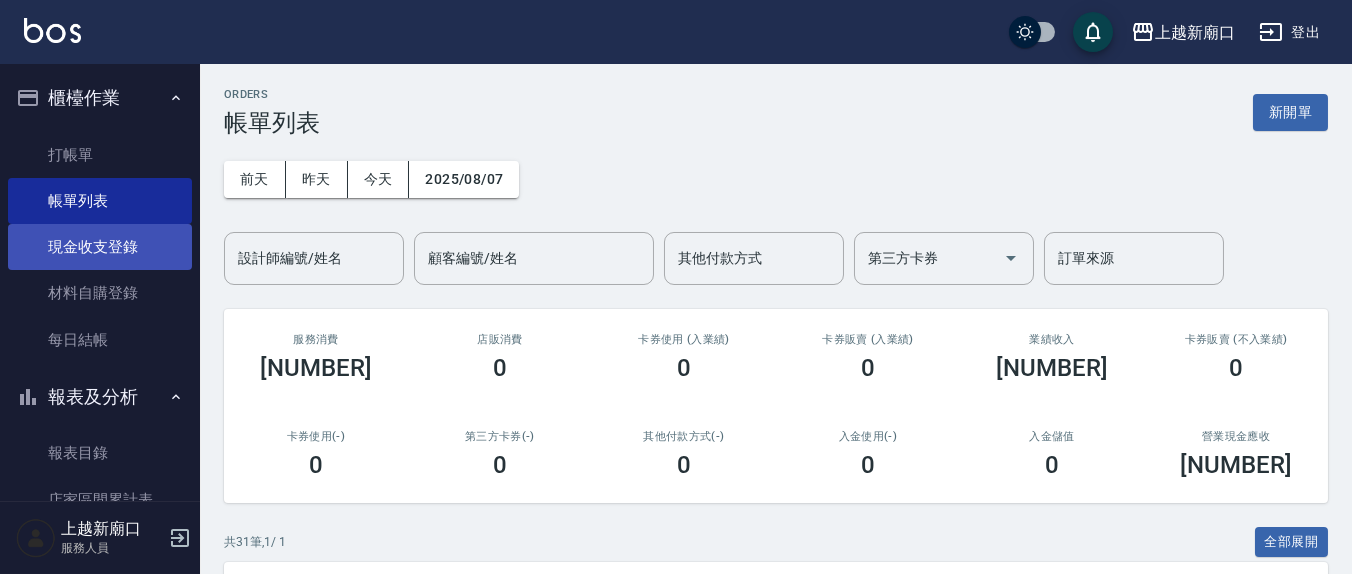 drag, startPoint x: 96, startPoint y: 254, endPoint x: 157, endPoint y: 250, distance: 61.13101 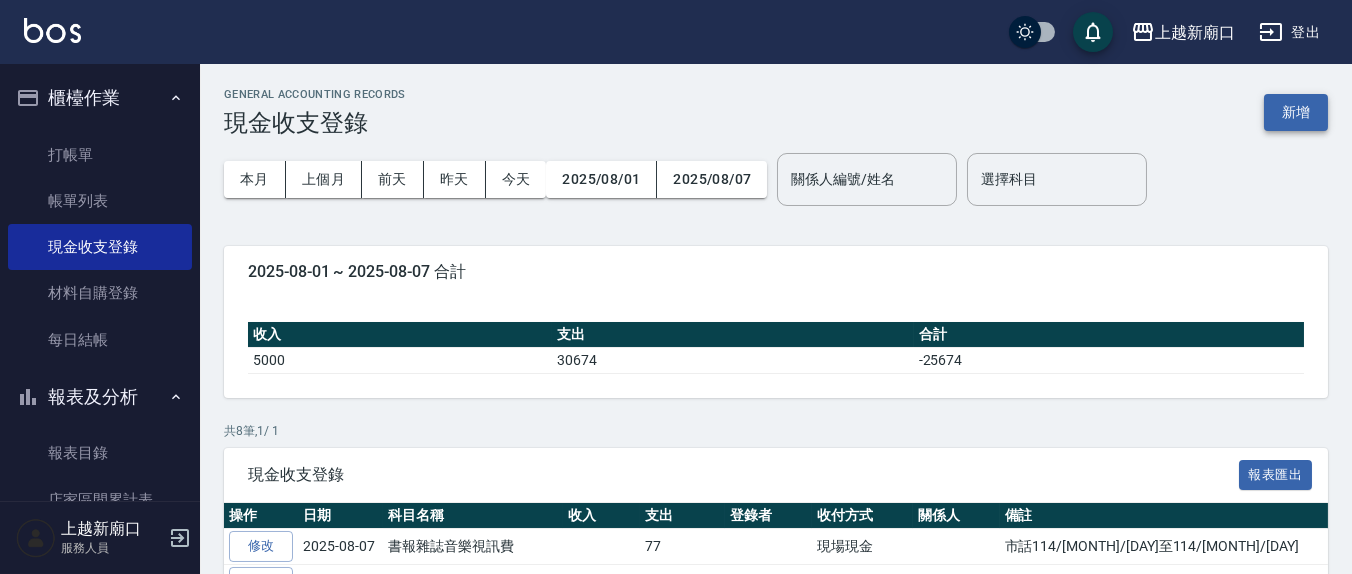 click on "新增" at bounding box center [1296, 112] 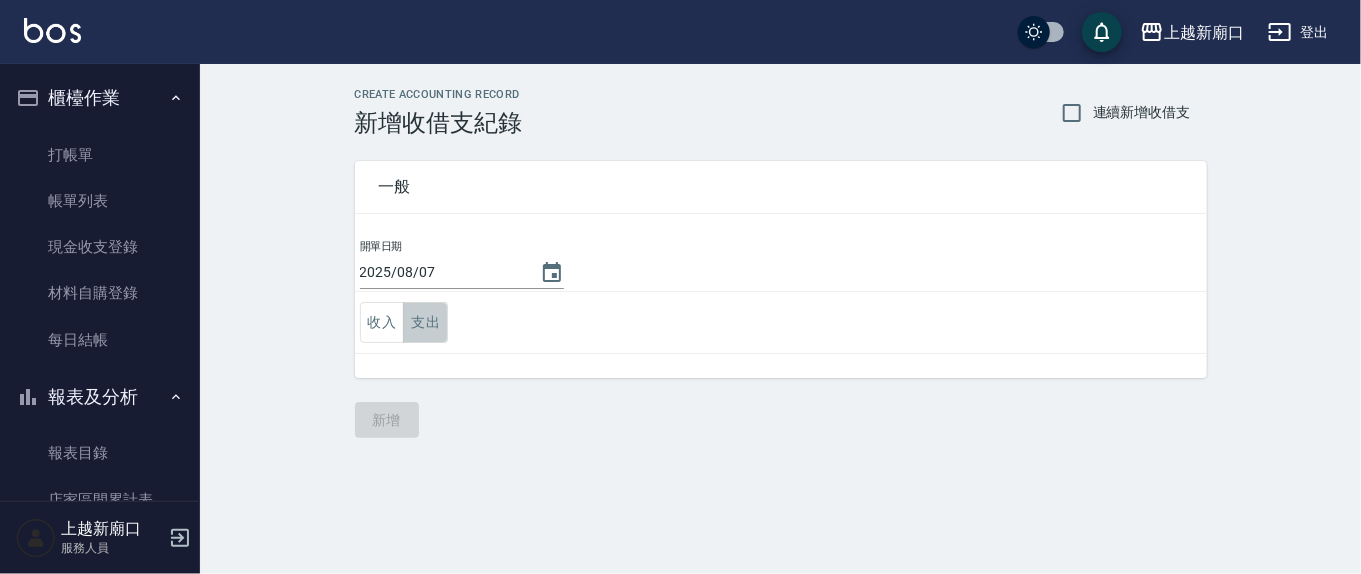click on "支出" at bounding box center (425, 322) 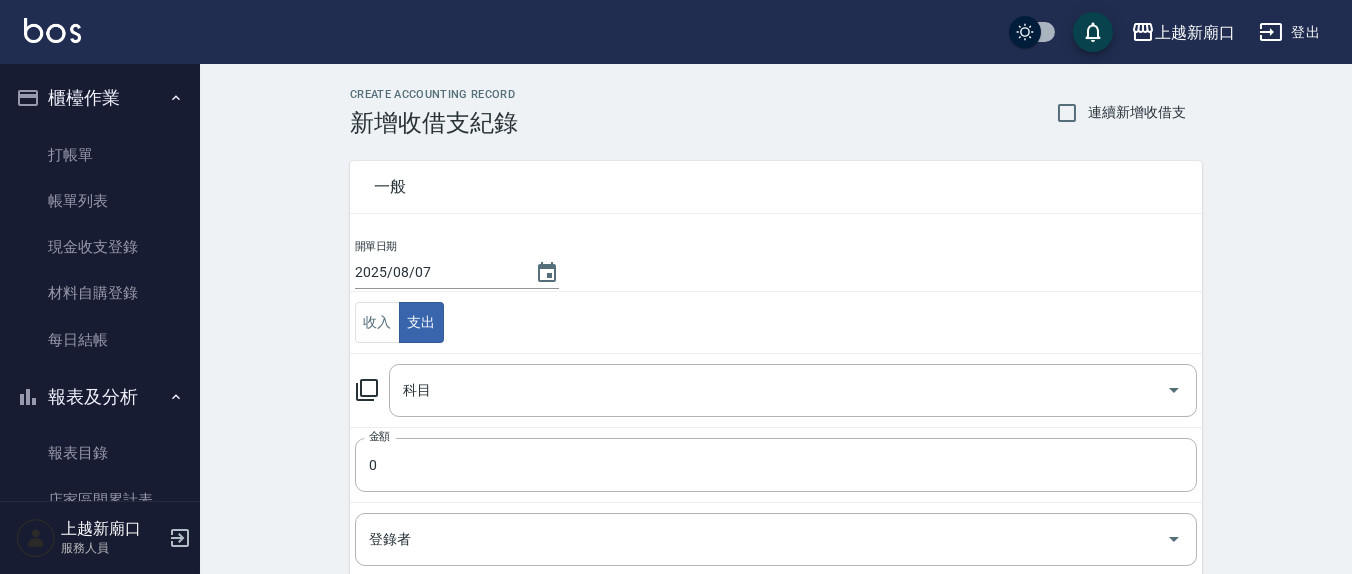 click 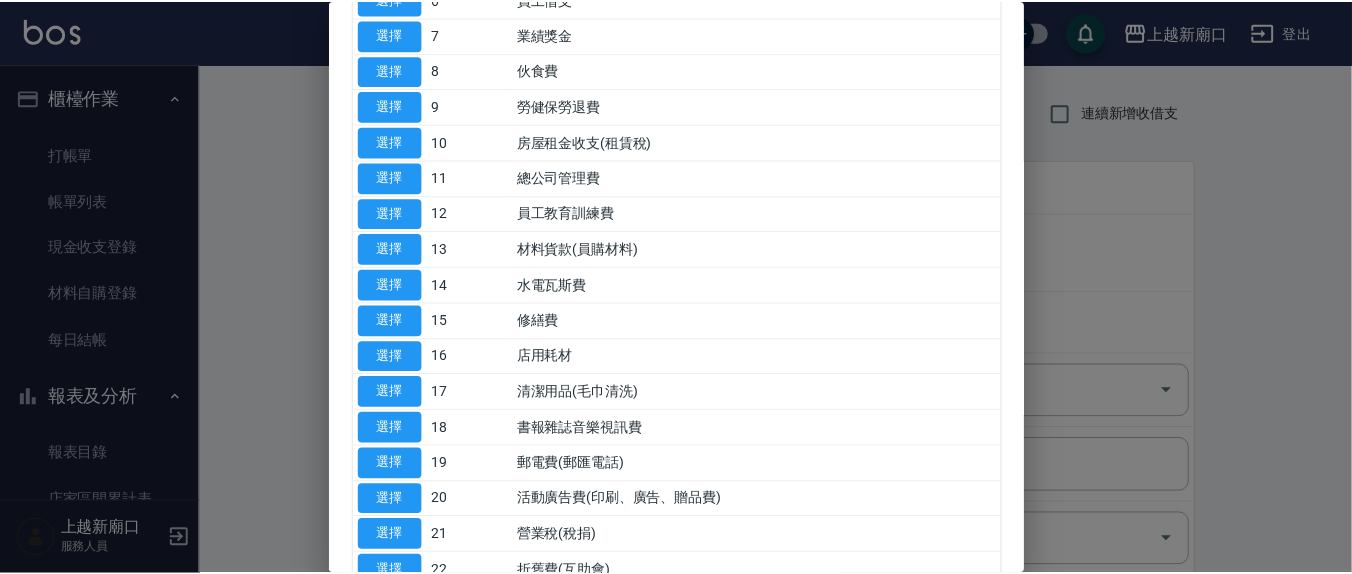 scroll, scrollTop: 208, scrollLeft: 0, axis: vertical 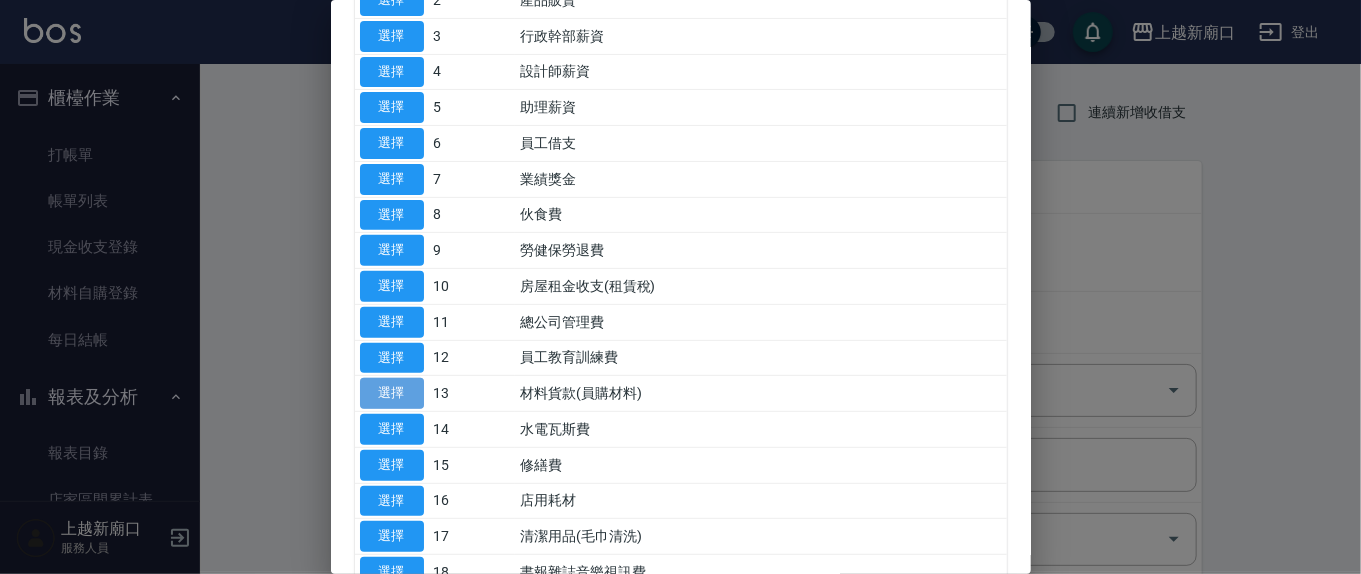 click on "選擇" at bounding box center (392, 393) 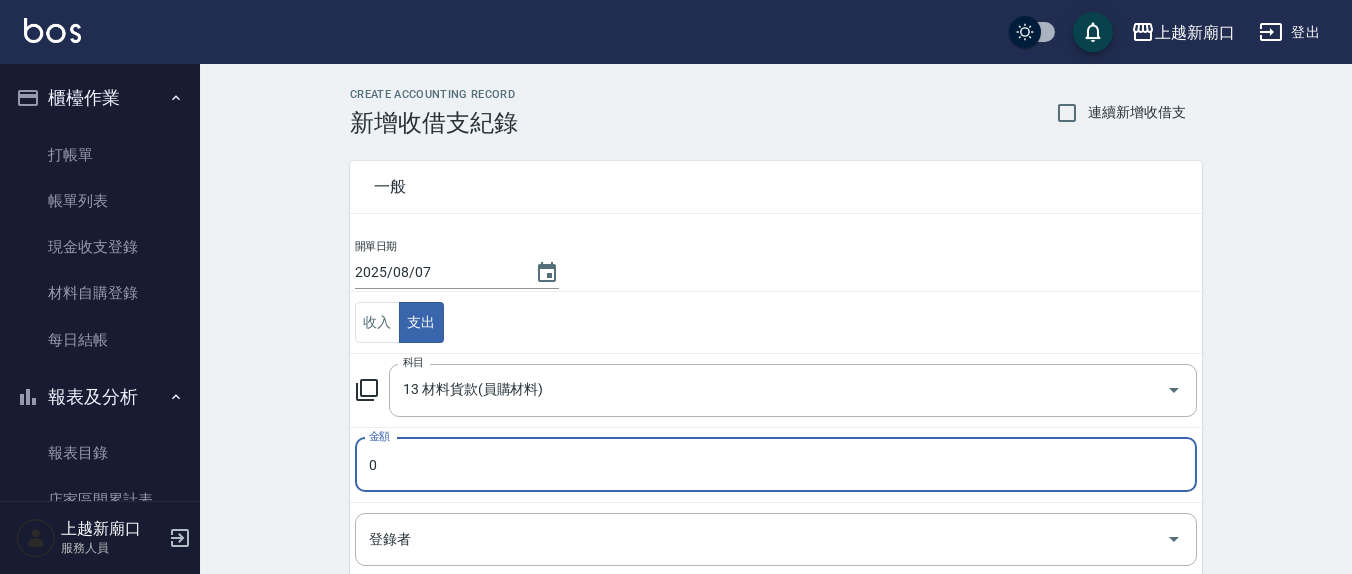 click on "0" at bounding box center (776, 465) 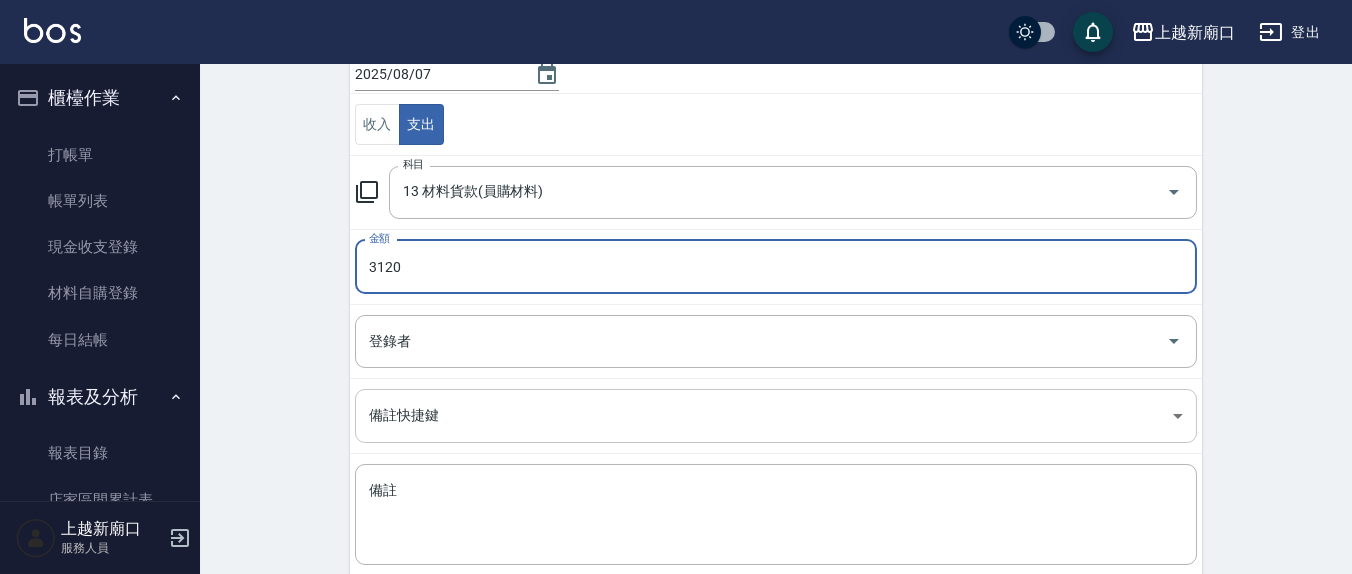 scroll, scrollTop: 306, scrollLeft: 0, axis: vertical 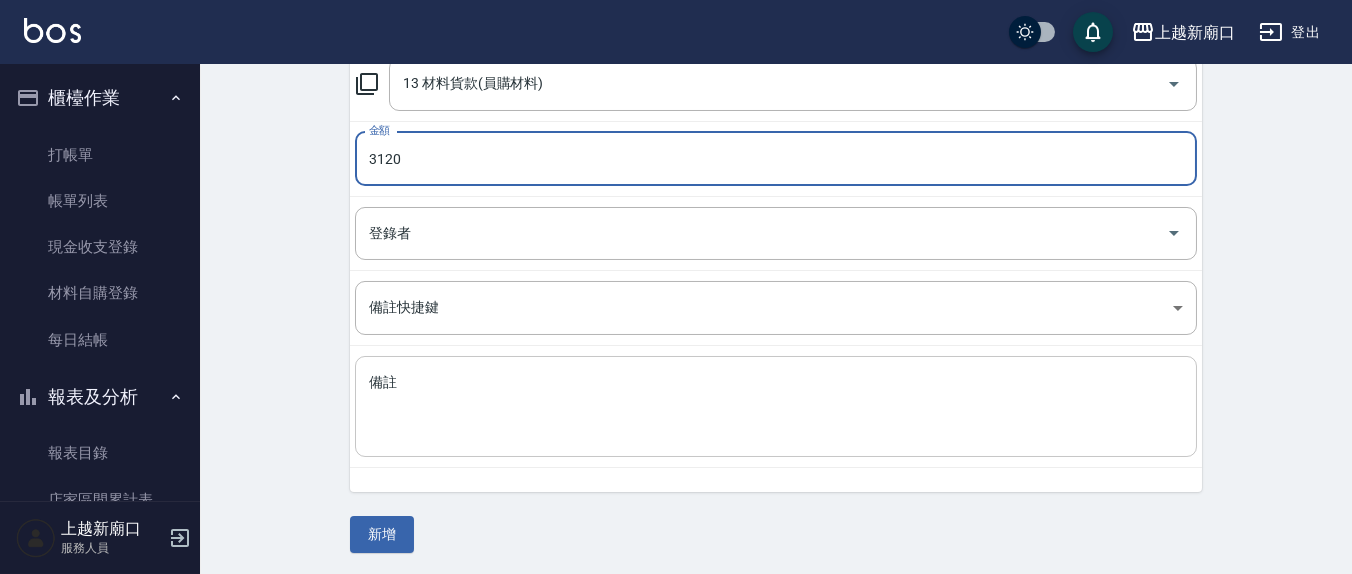 type on "3120" 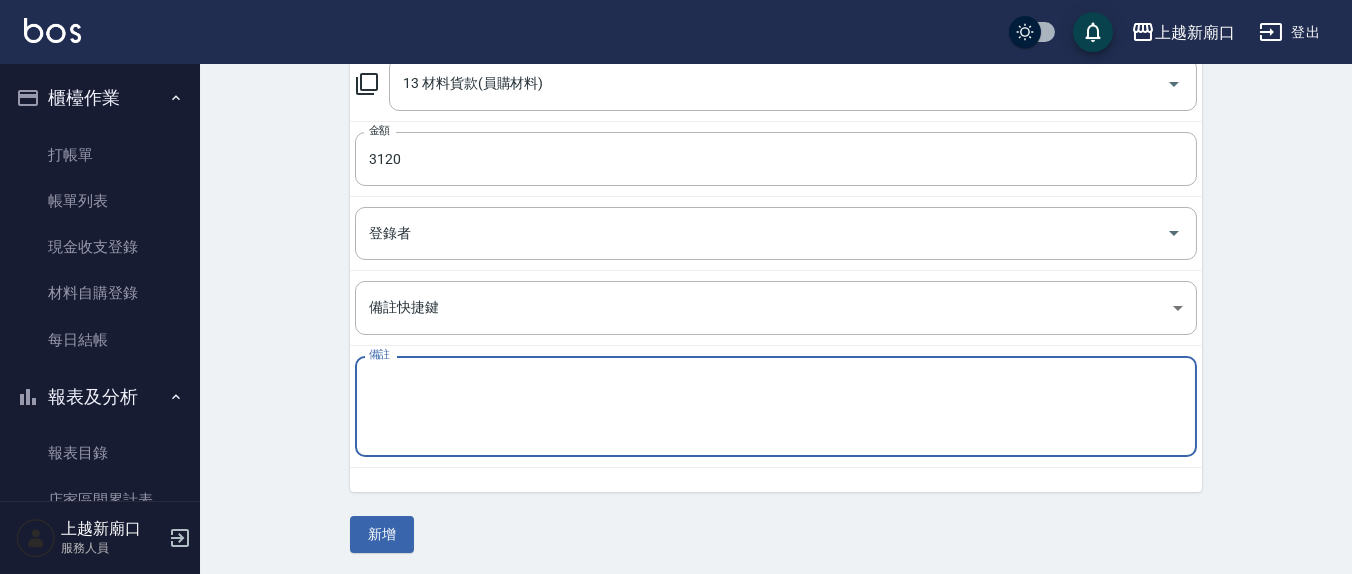 type on "ㄉ" 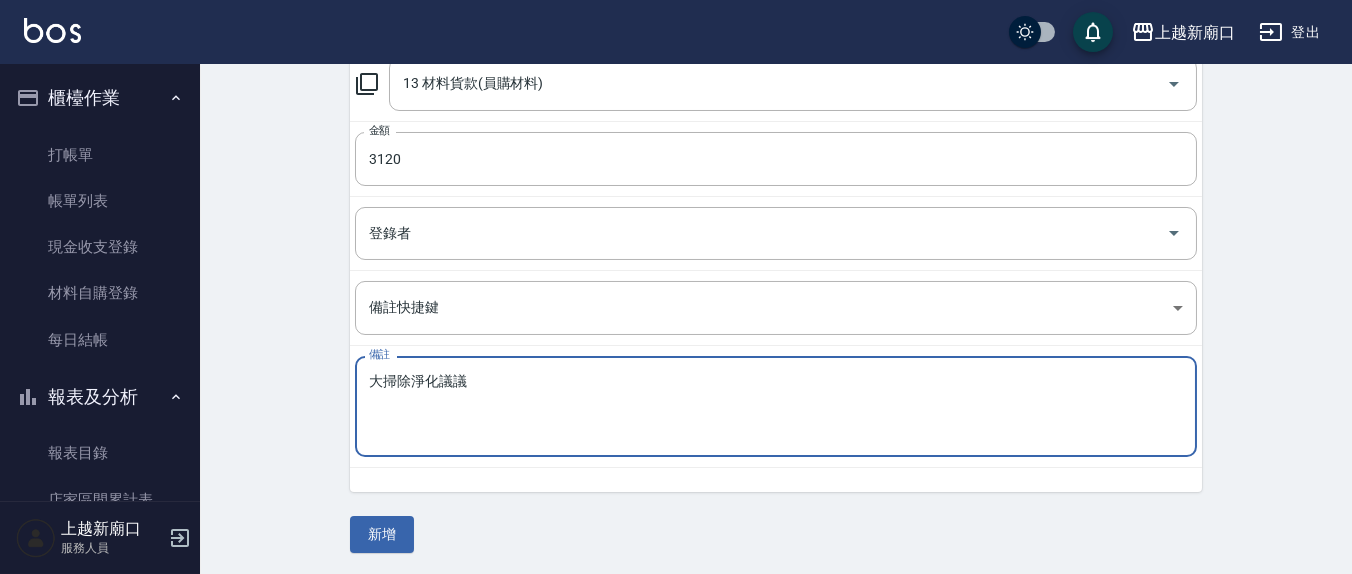click on "大掃除淨化議" at bounding box center [776, 407] 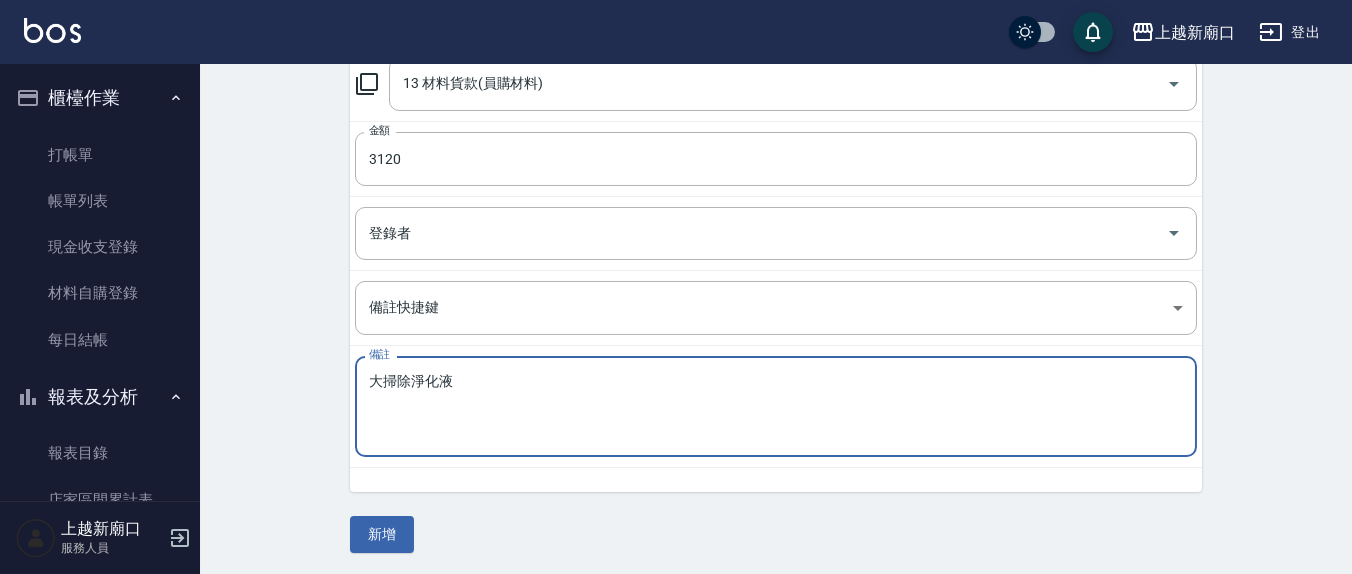 click on "大掃除淨化液" at bounding box center [776, 407] 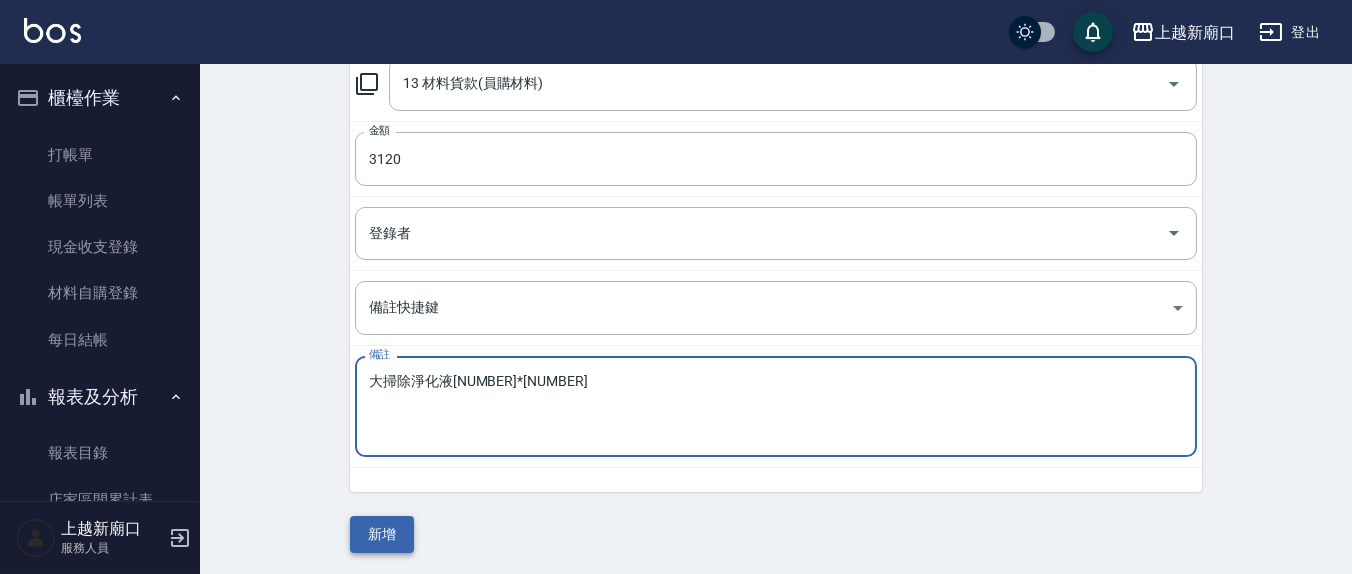 type on "大掃除淨化液[NUMBER]*[NUMBER]" 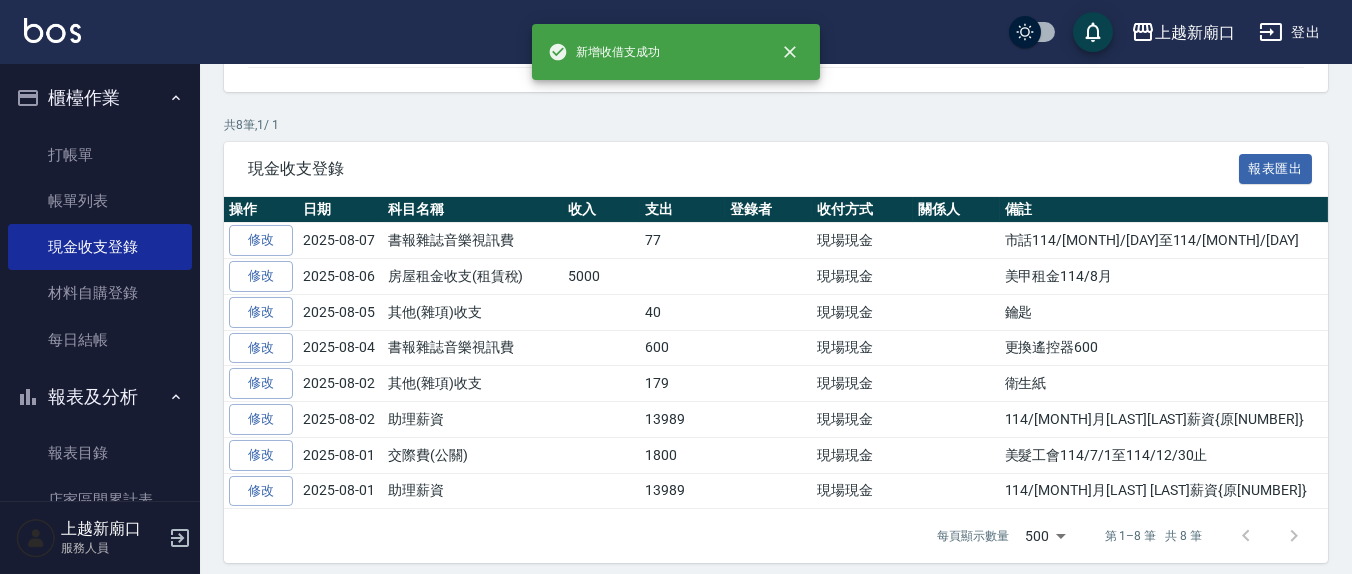 scroll, scrollTop: 0, scrollLeft: 0, axis: both 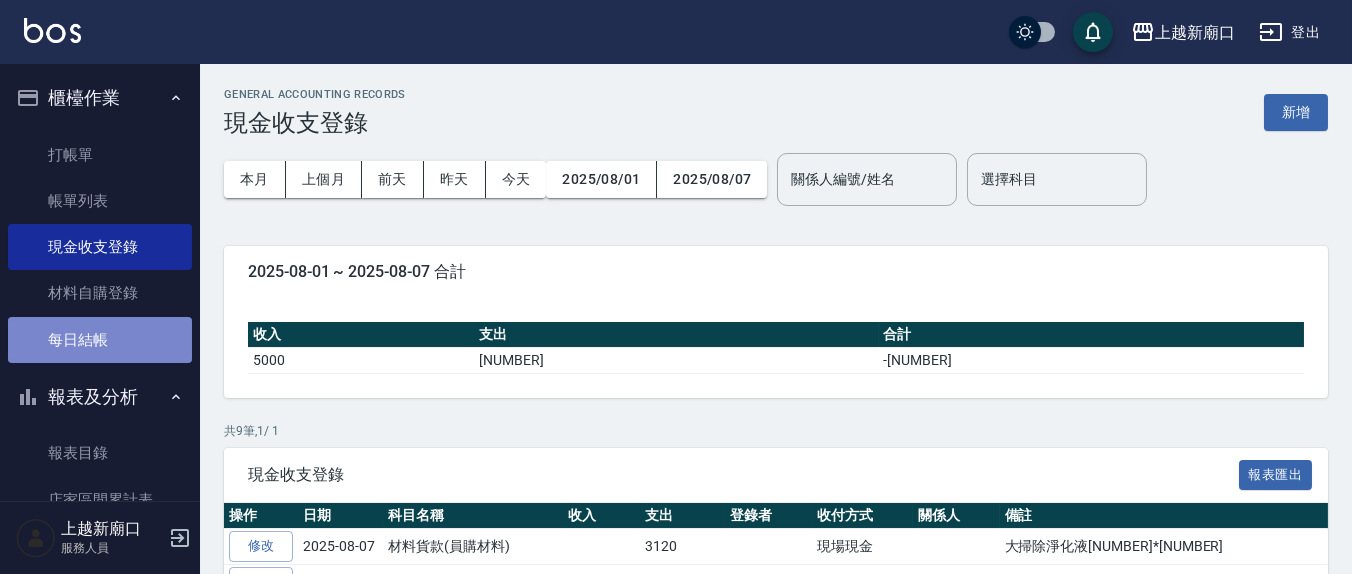 click on "每日結帳" at bounding box center [100, 340] 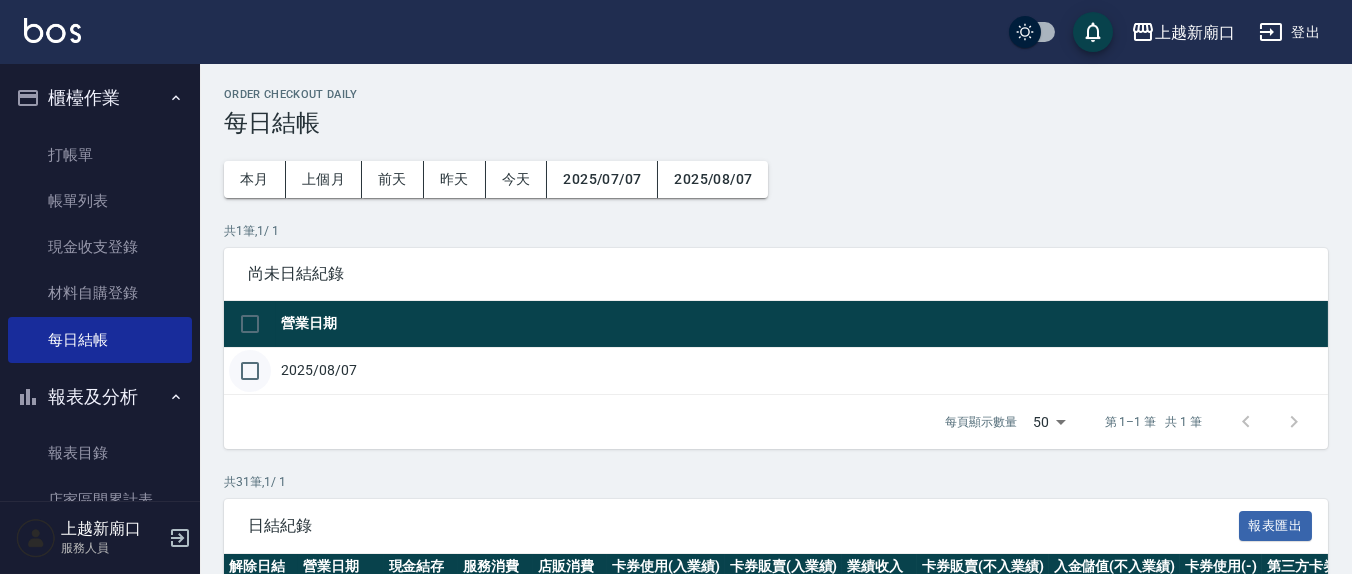 click at bounding box center (250, 371) 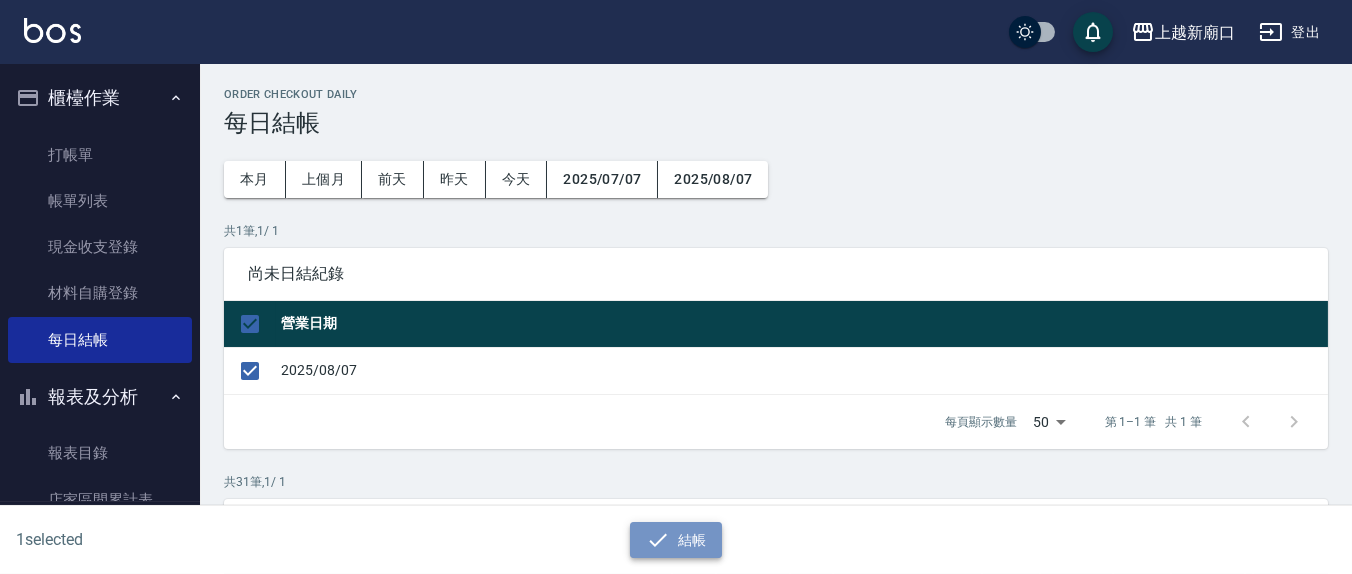click on "結帳" at bounding box center [676, 540] 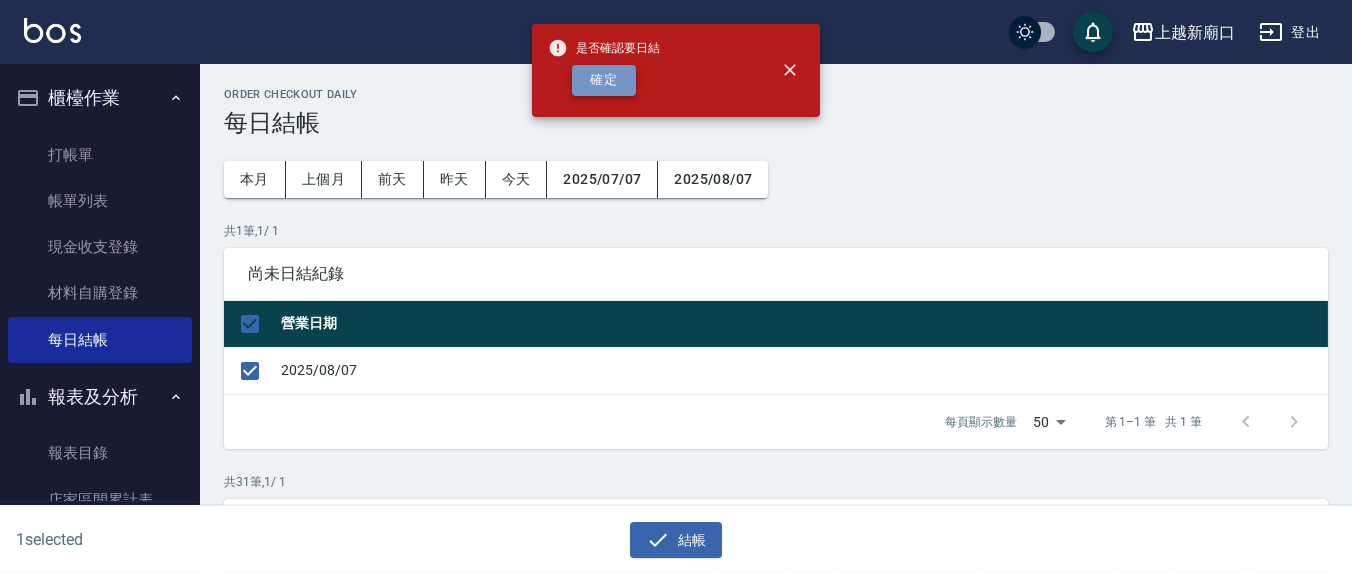 click on "確定" at bounding box center (604, 80) 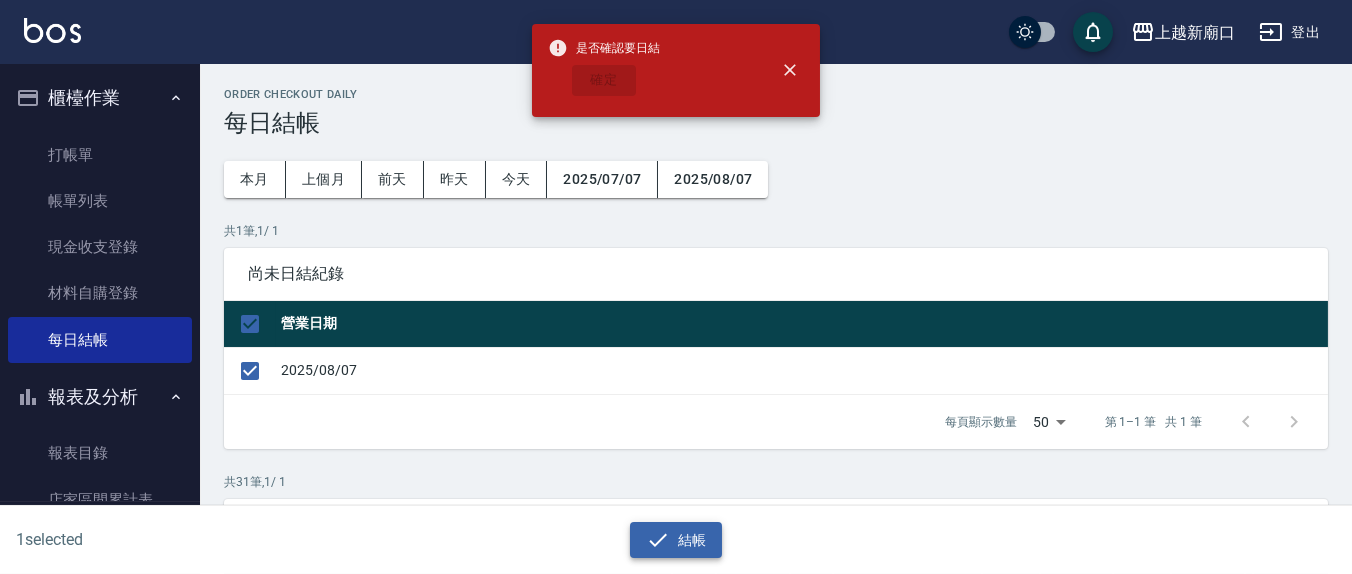 checkbox on "false" 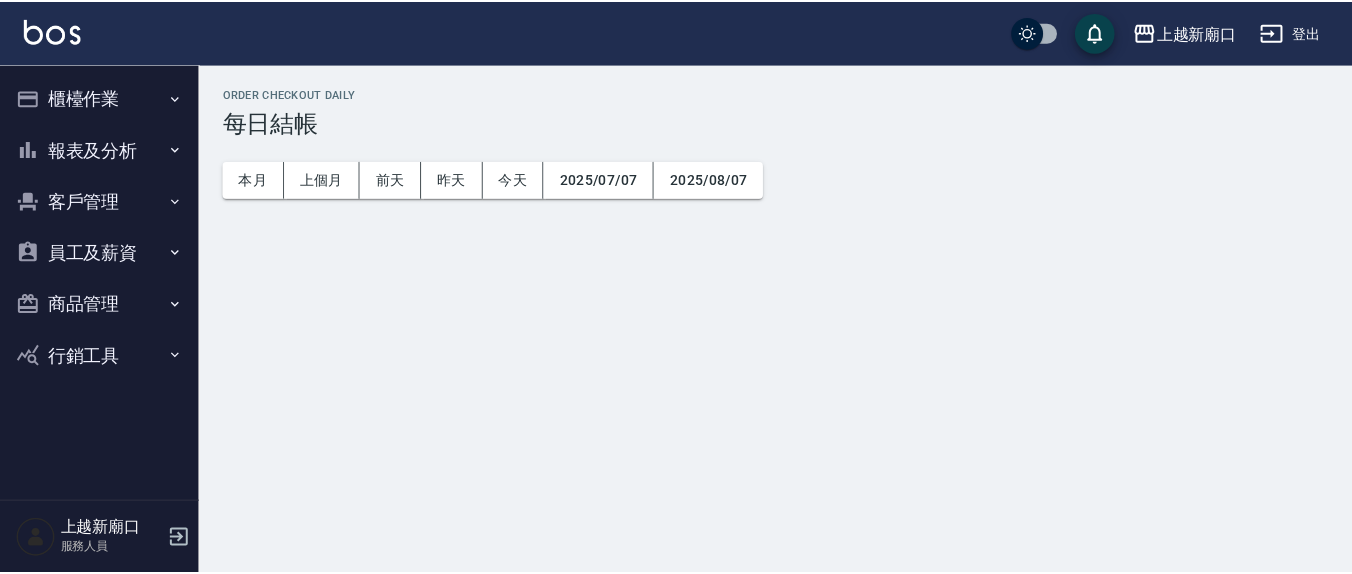 scroll, scrollTop: 0, scrollLeft: 0, axis: both 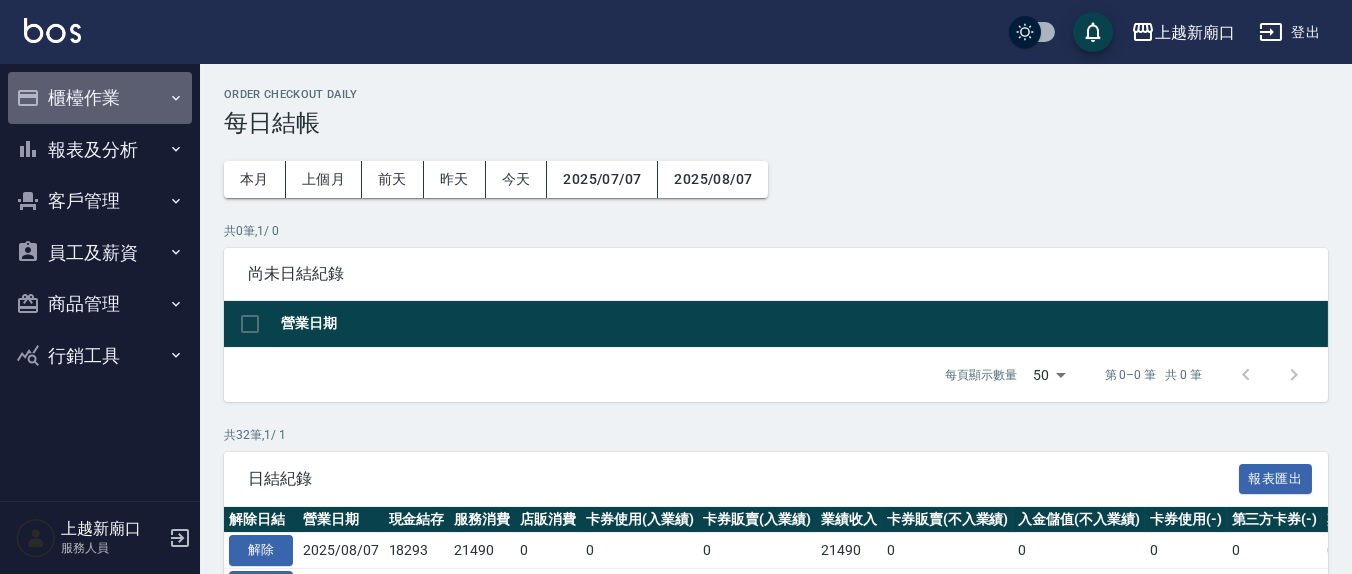 click on "櫃檯作業" at bounding box center (100, 98) 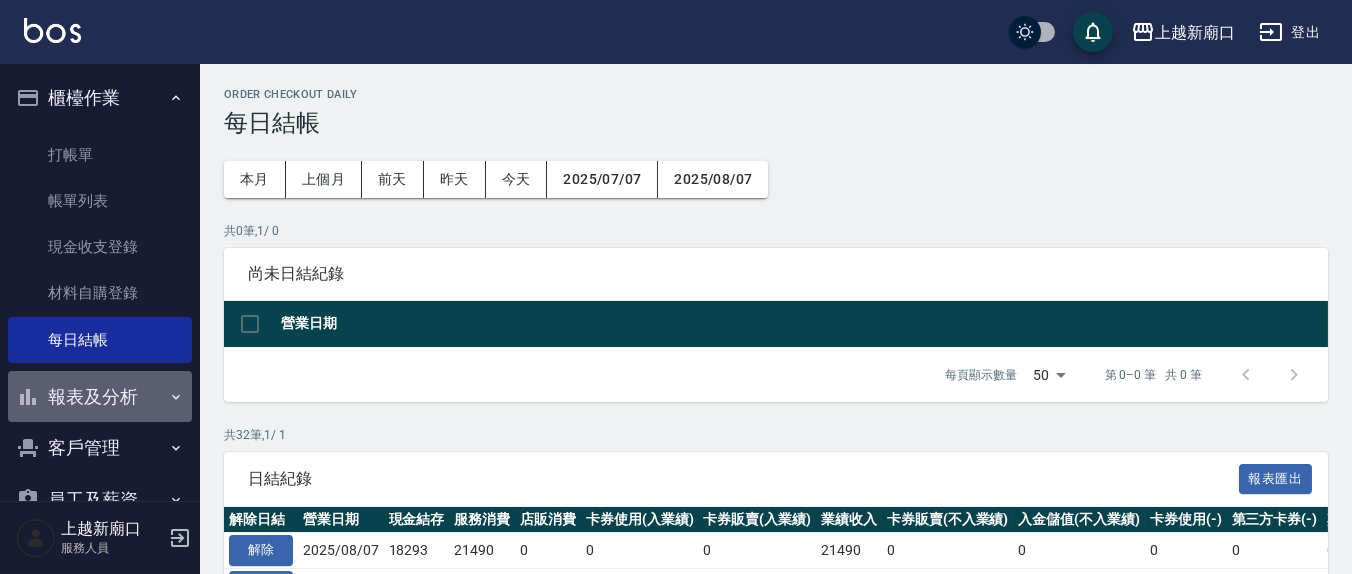 click on "報表及分析" at bounding box center [100, 397] 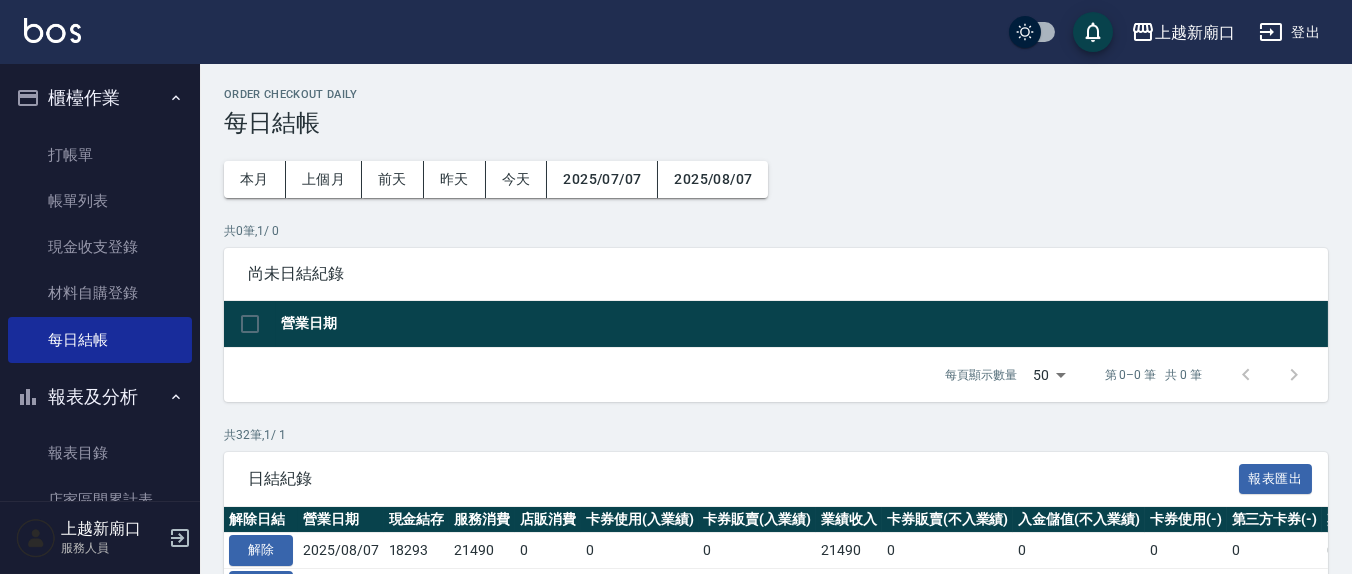 scroll, scrollTop: 416, scrollLeft: 0, axis: vertical 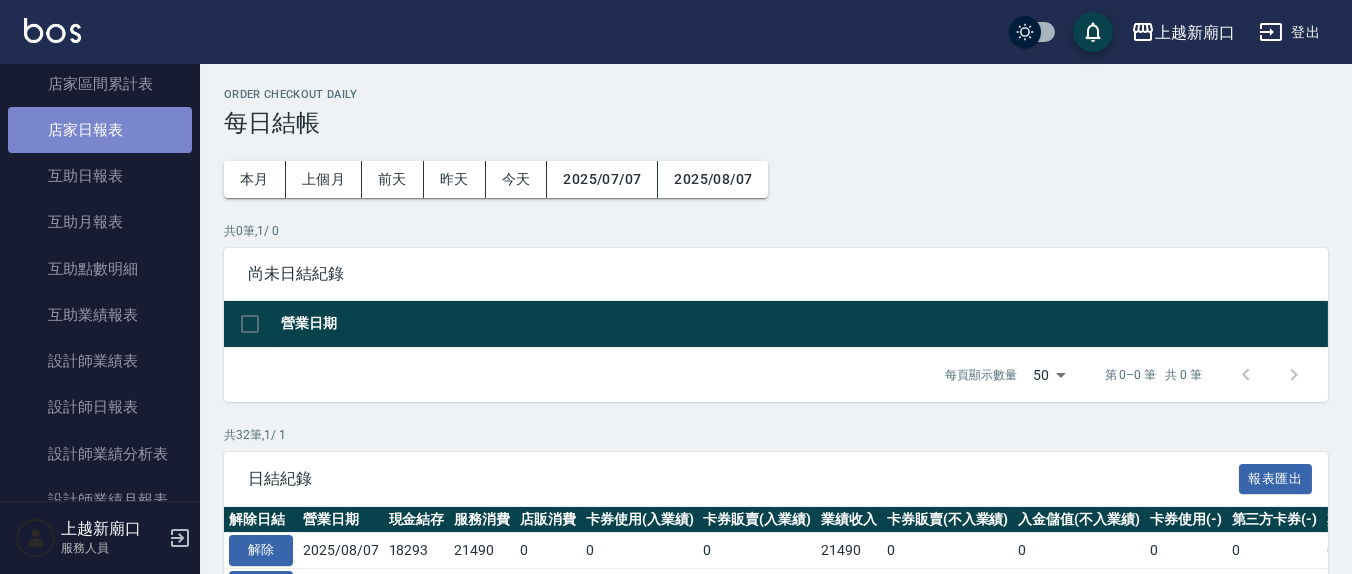 click on "店家日報表" at bounding box center [100, 130] 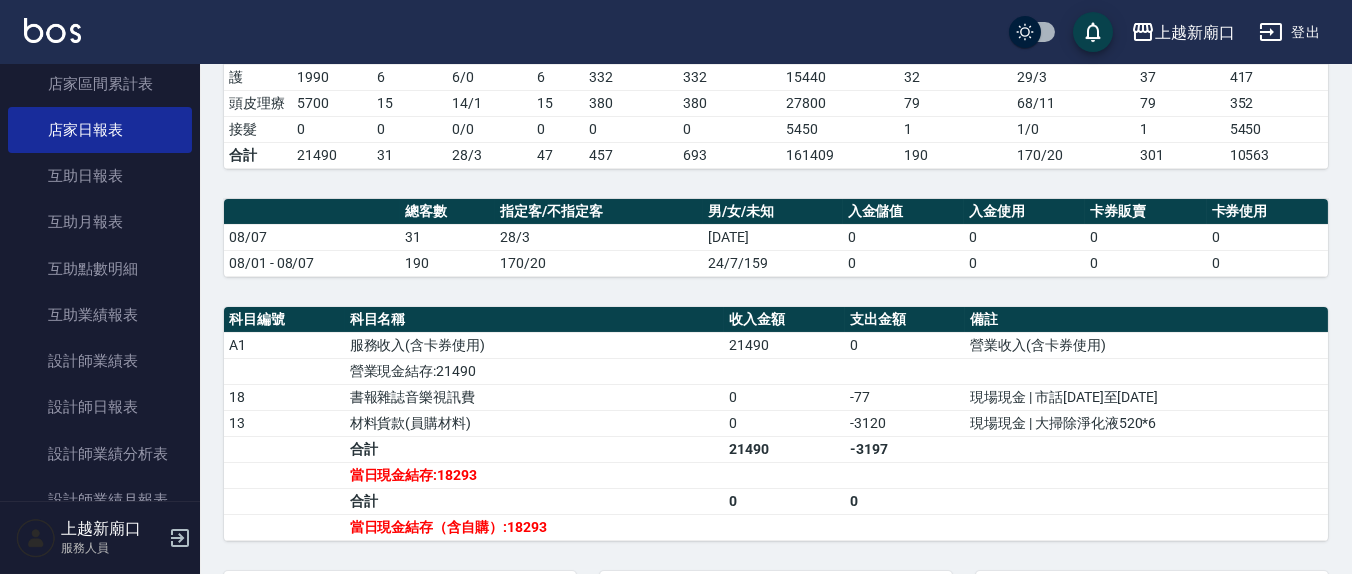 scroll, scrollTop: 0, scrollLeft: 0, axis: both 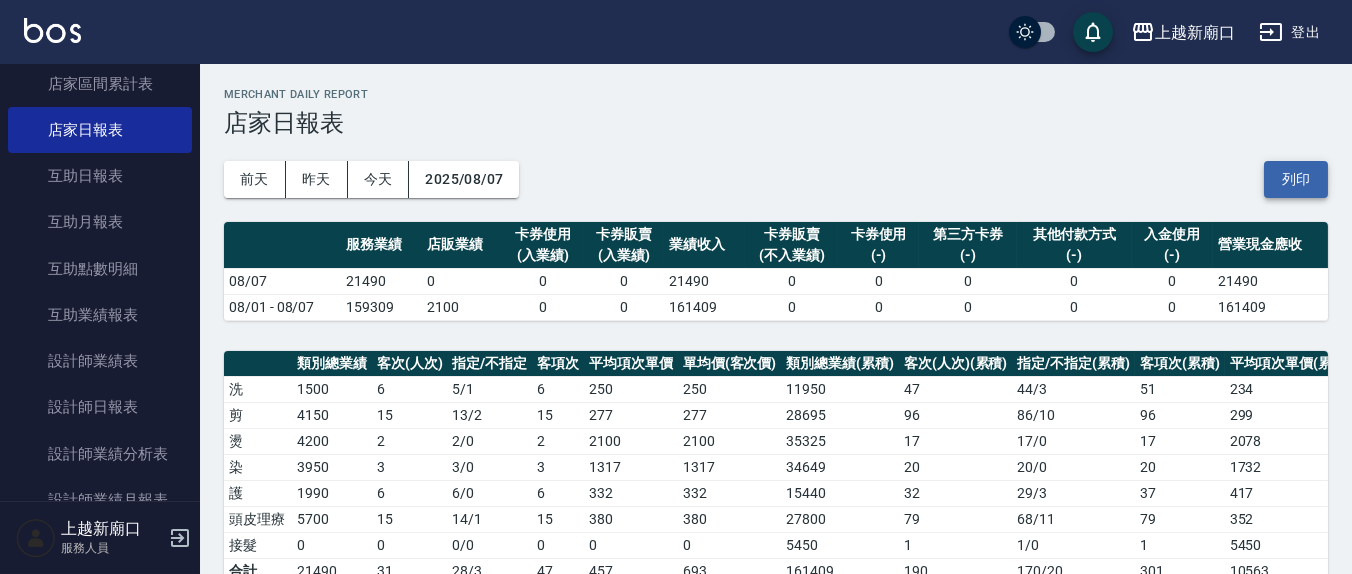 click on "列印" at bounding box center [1296, 179] 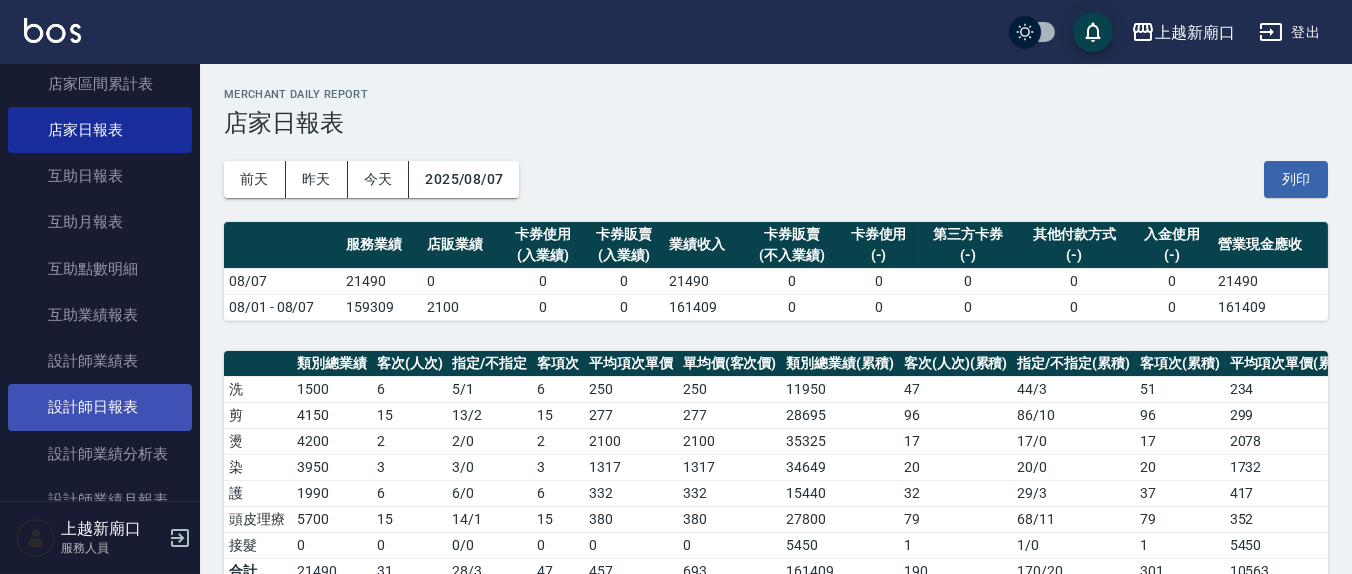 click on "設計師日報表" at bounding box center [100, 407] 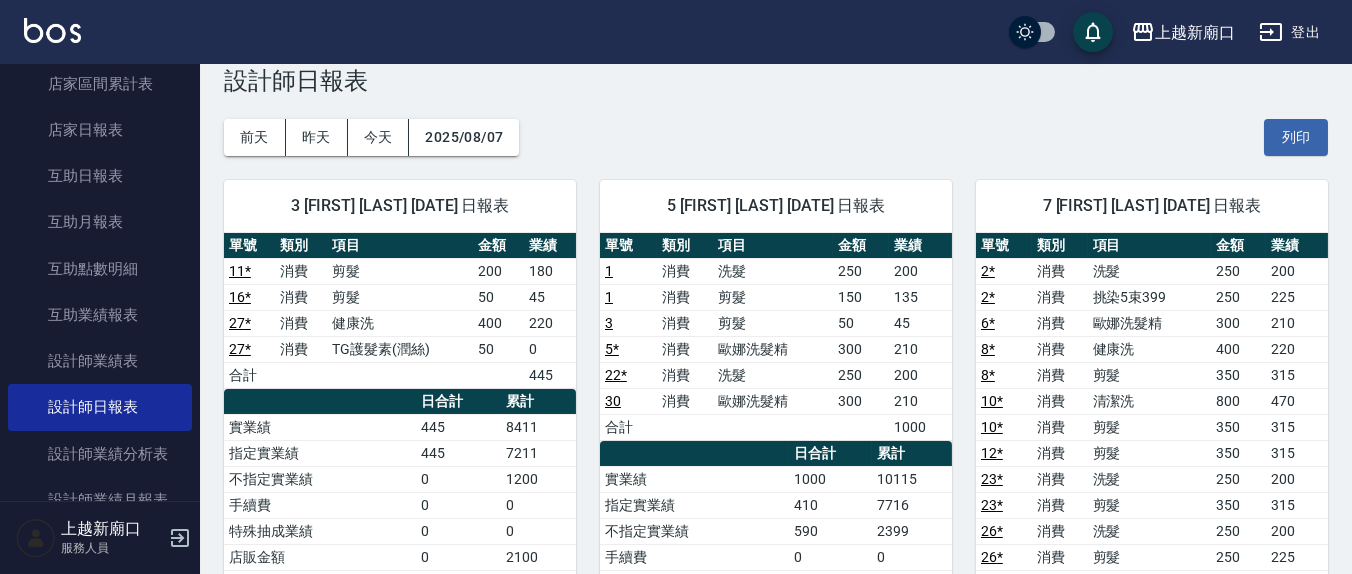 scroll, scrollTop: 0, scrollLeft: 0, axis: both 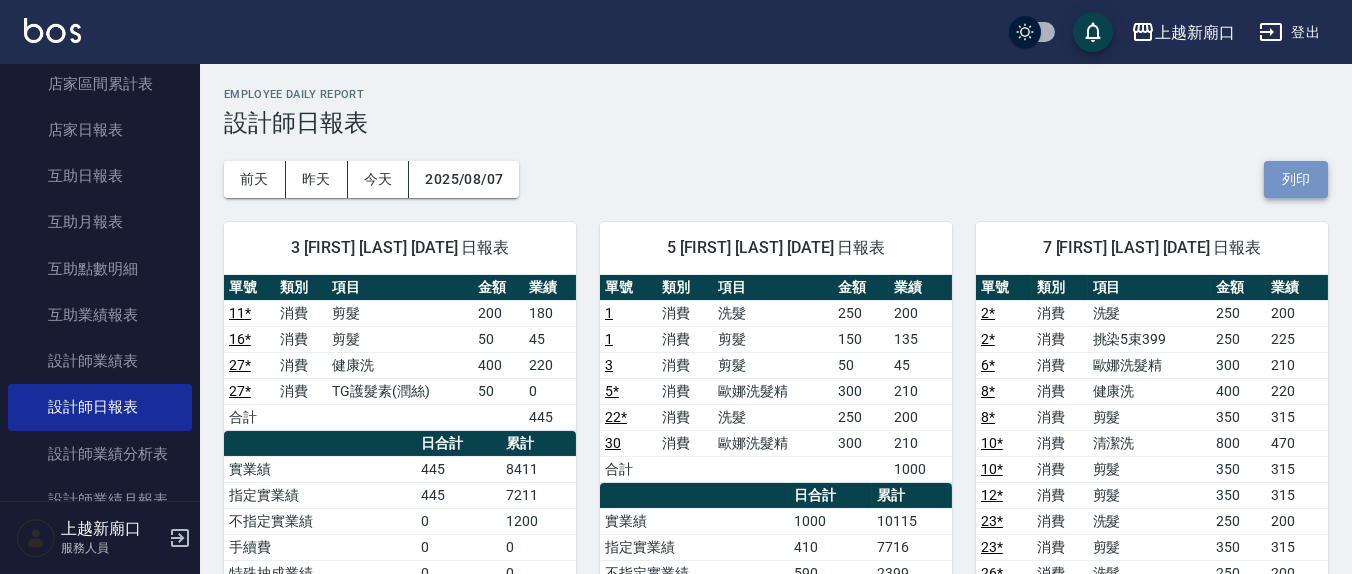 click on "列印" at bounding box center (1296, 179) 